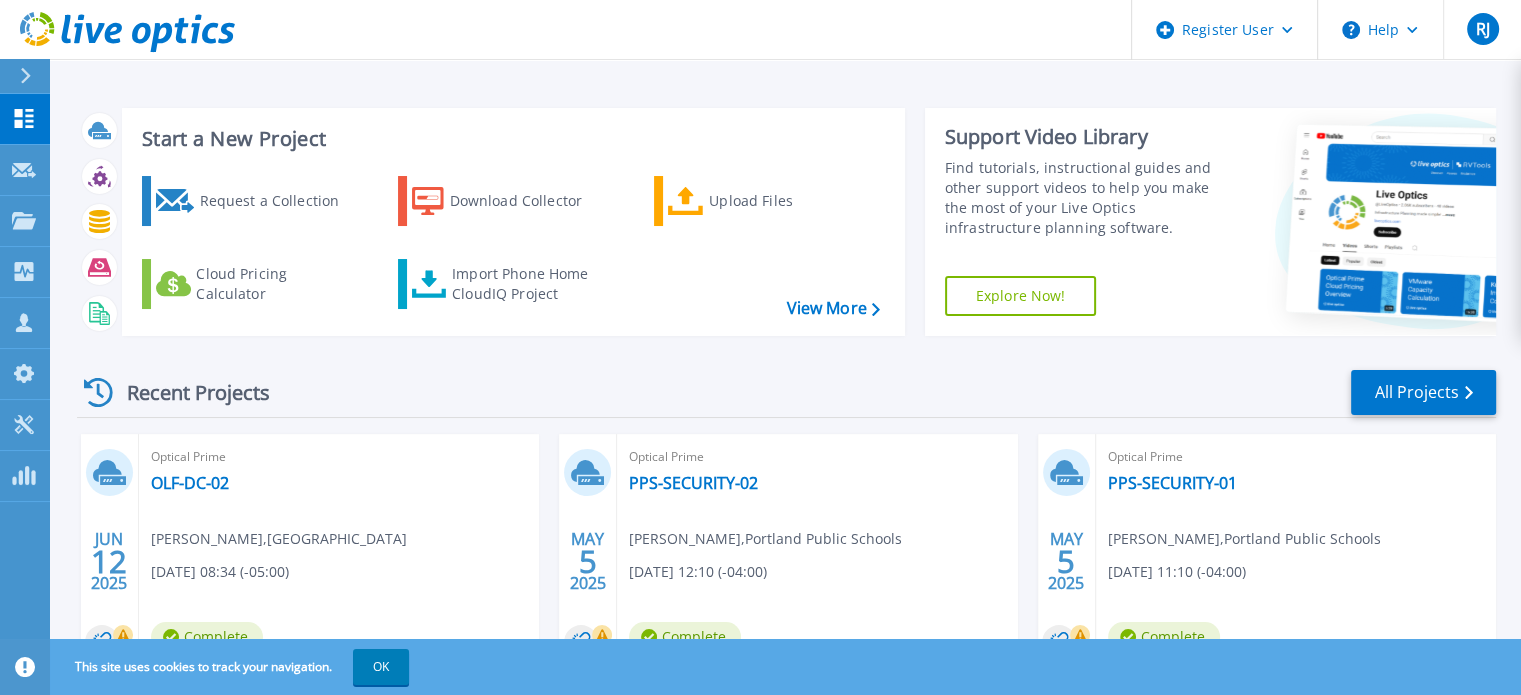 scroll, scrollTop: 0, scrollLeft: 0, axis: both 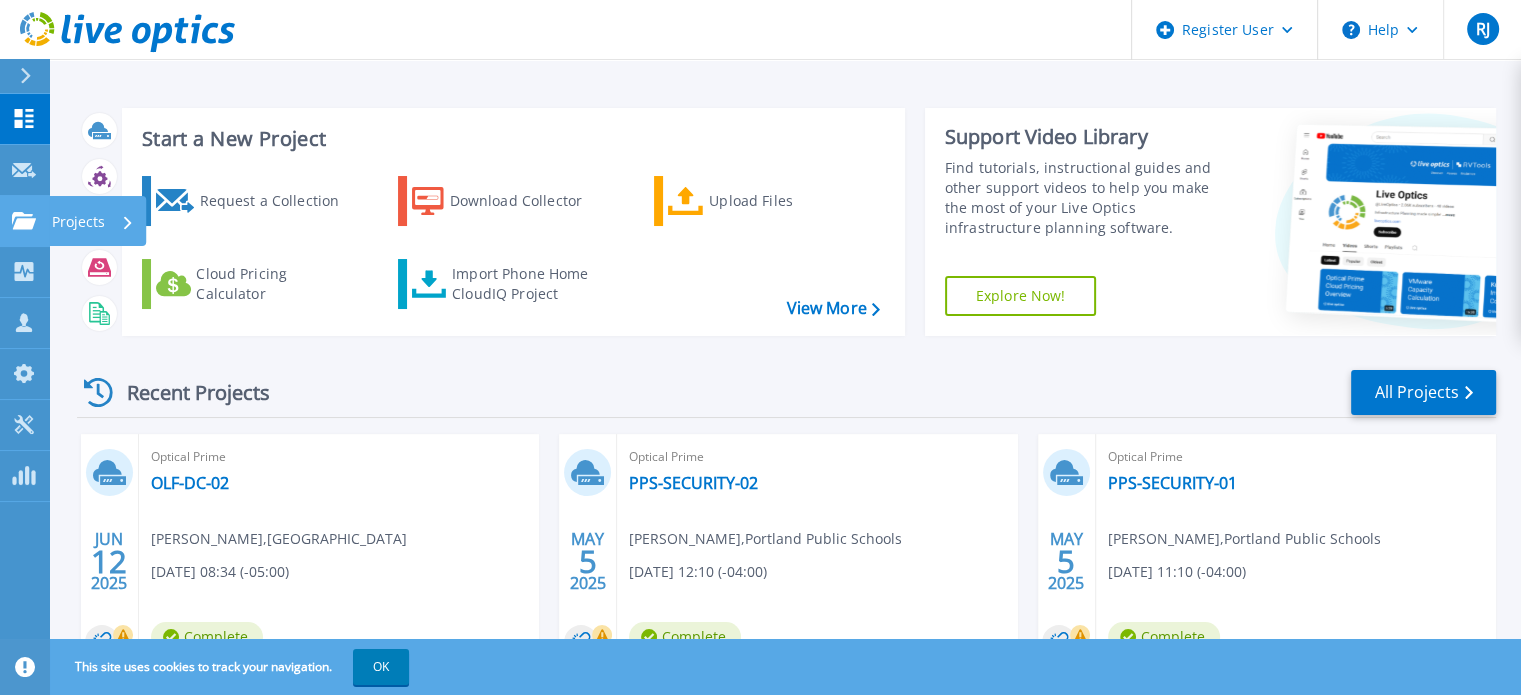 click on "Projects" at bounding box center [93, 222] 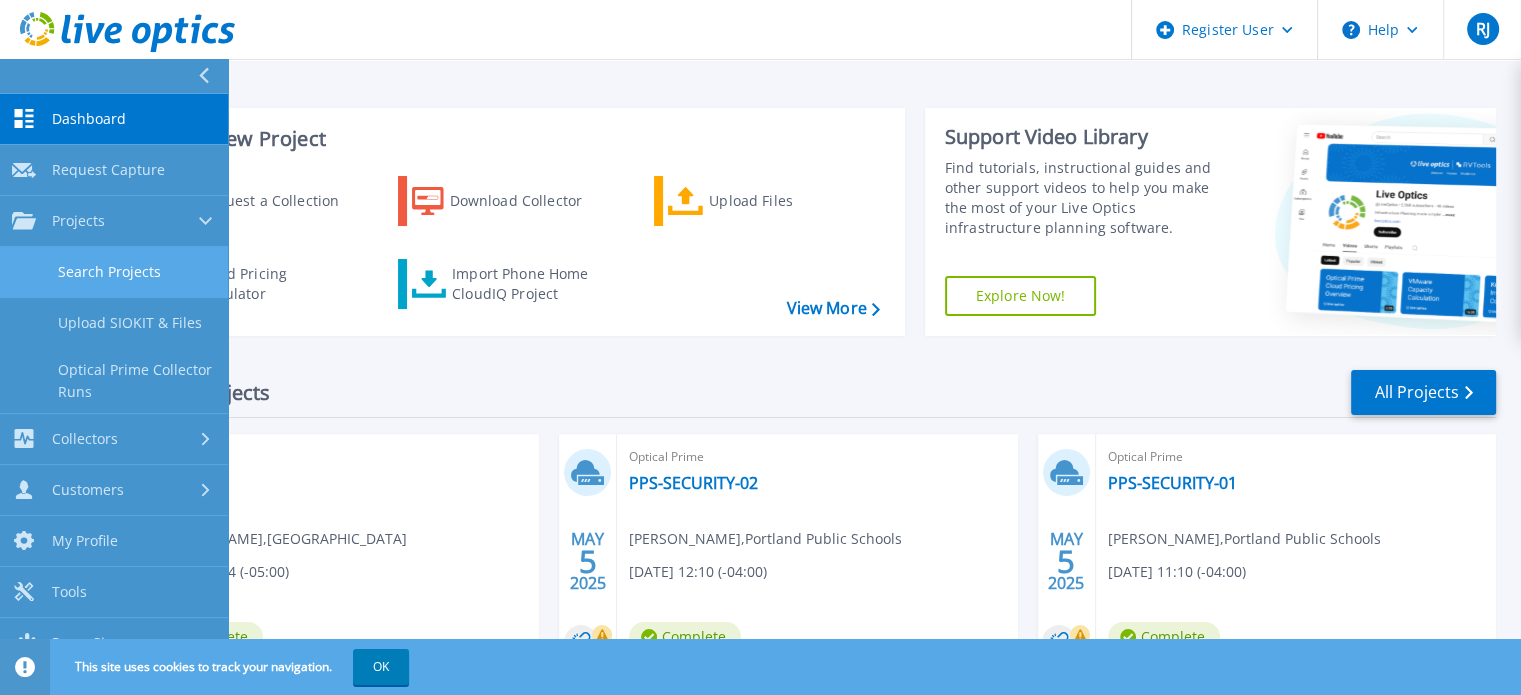 click on "Search Projects" at bounding box center (114, 272) 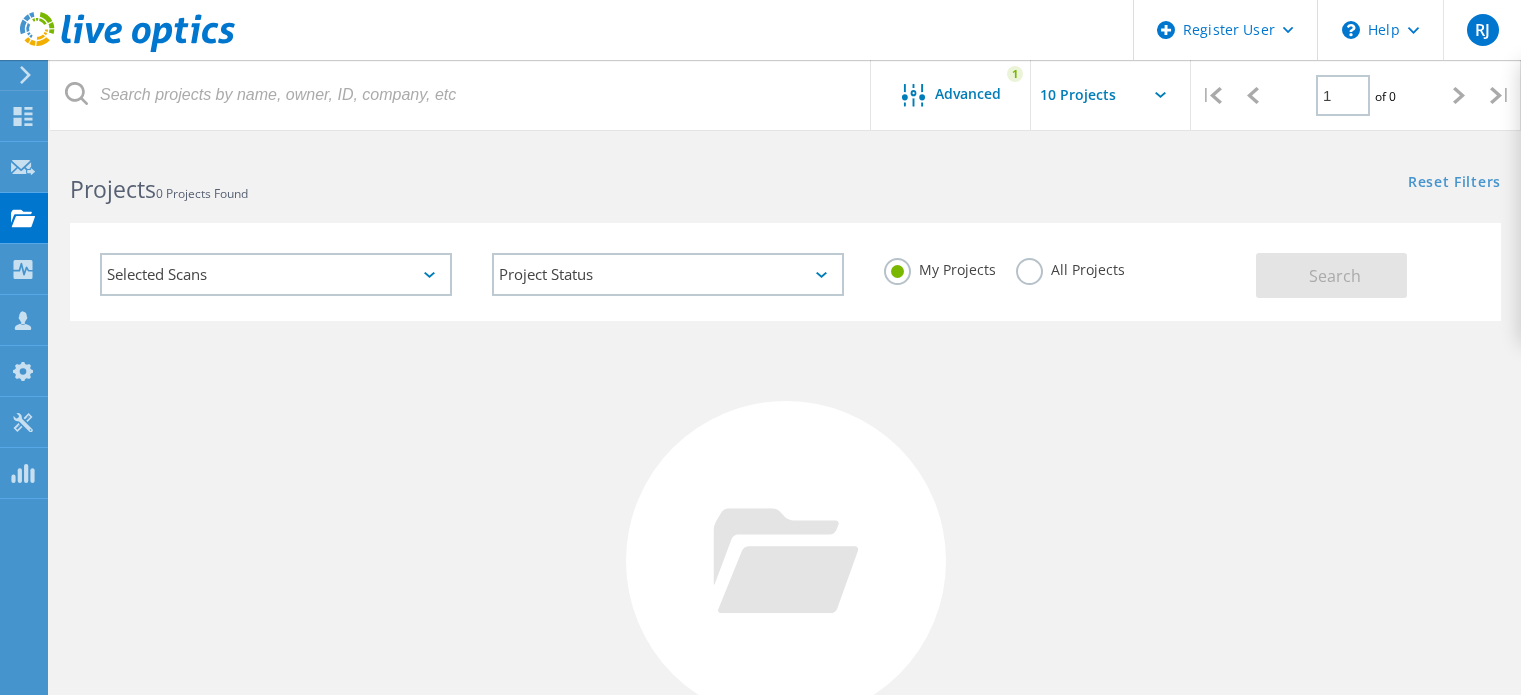 scroll, scrollTop: 0, scrollLeft: 0, axis: both 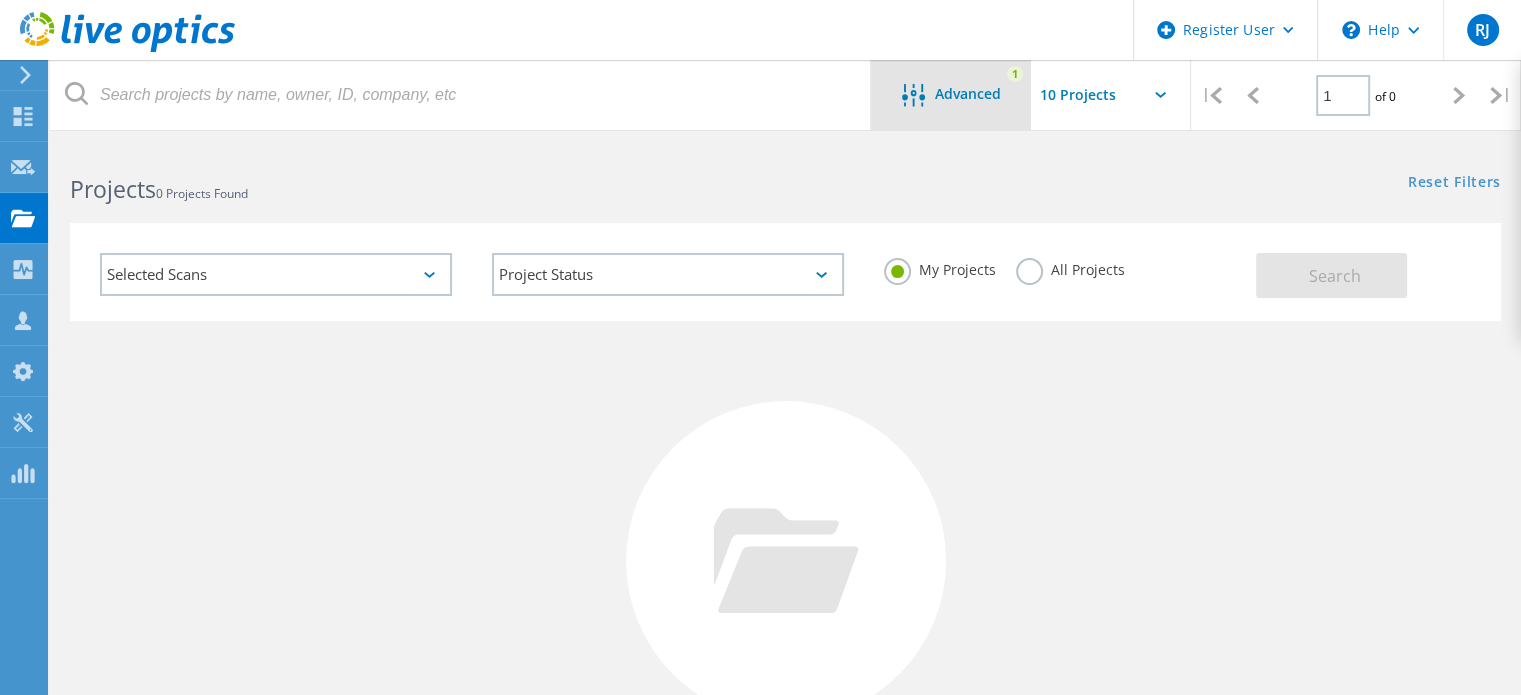 click on "Advanced 1" 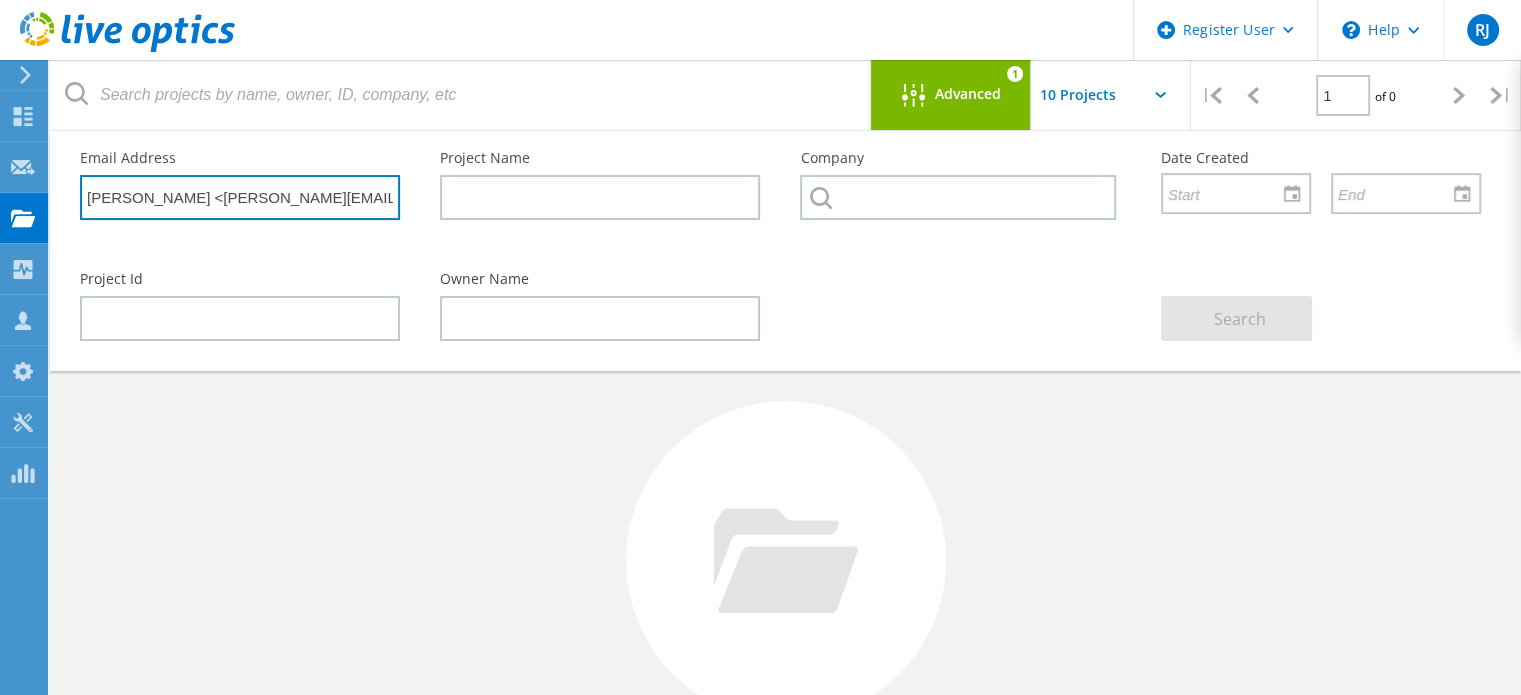 click on "Russell Hoelscher <russell.hoelscher@olfenisd.net>" 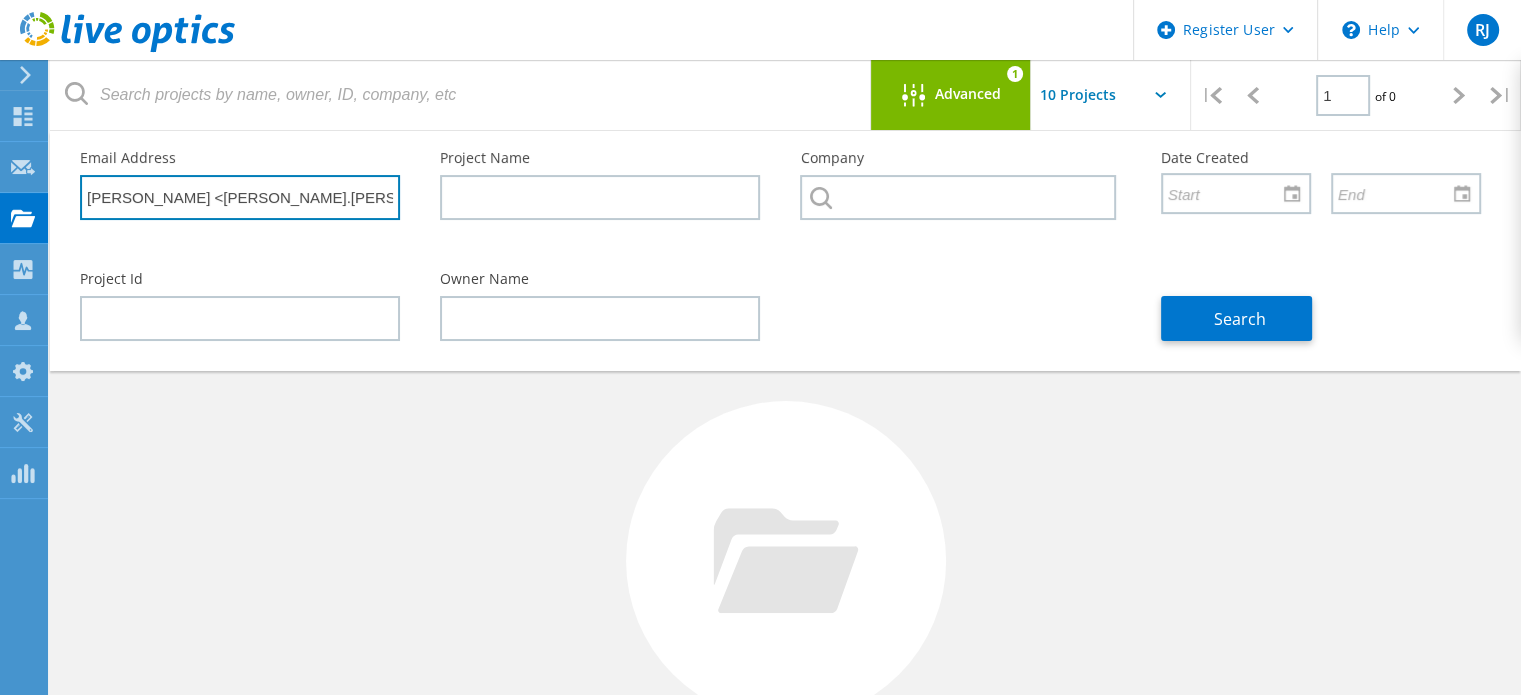 click on "Russell Hoelscher <russell.hoelscher@.net>" 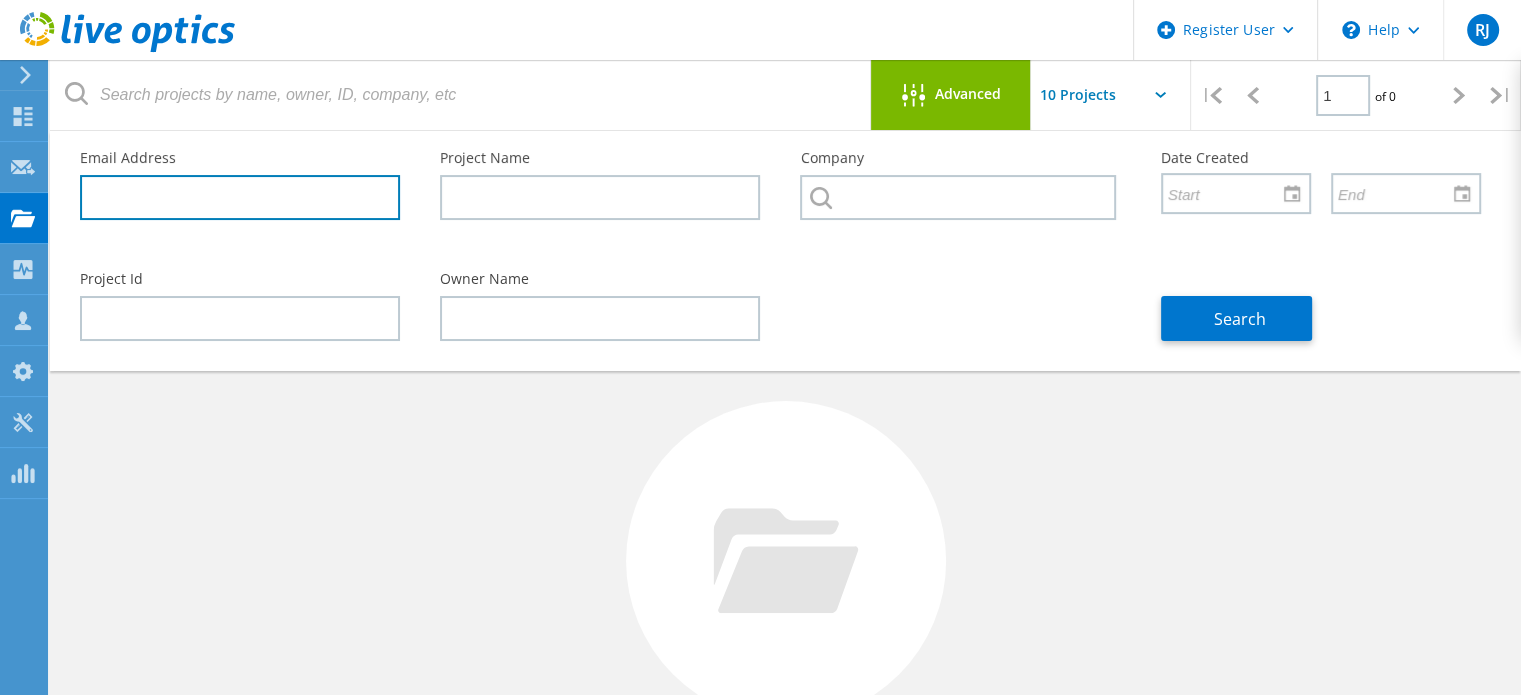 click 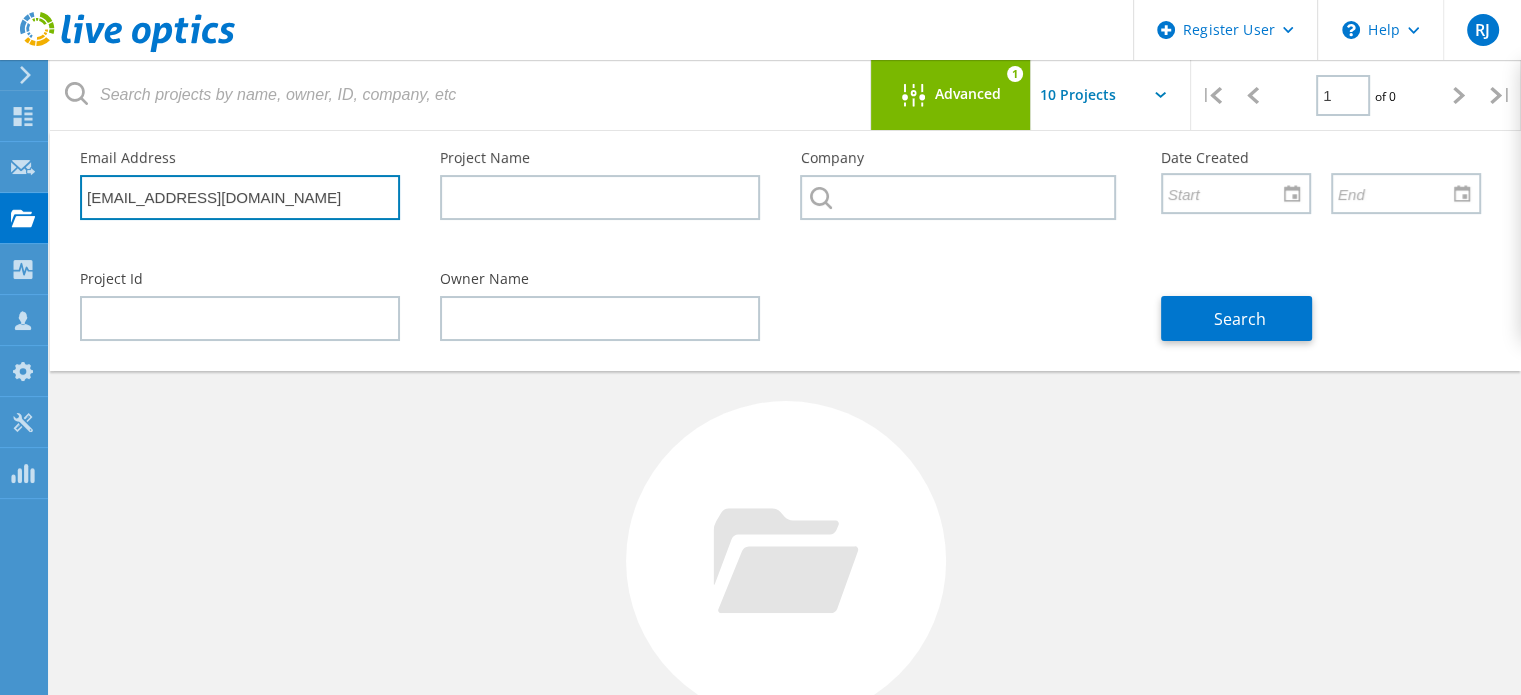 type on "rnewell@ardmorecity.org" 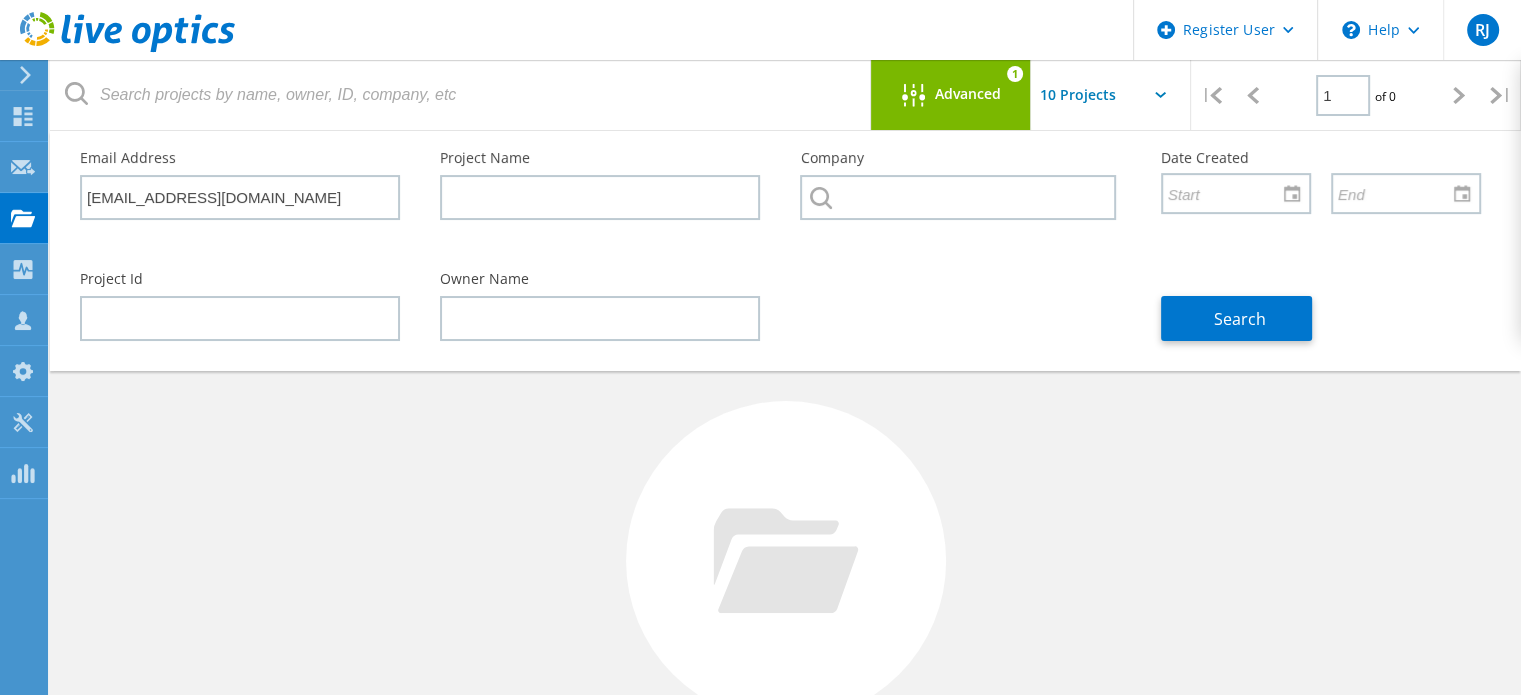 click on "Project Id Owner Name   Search" 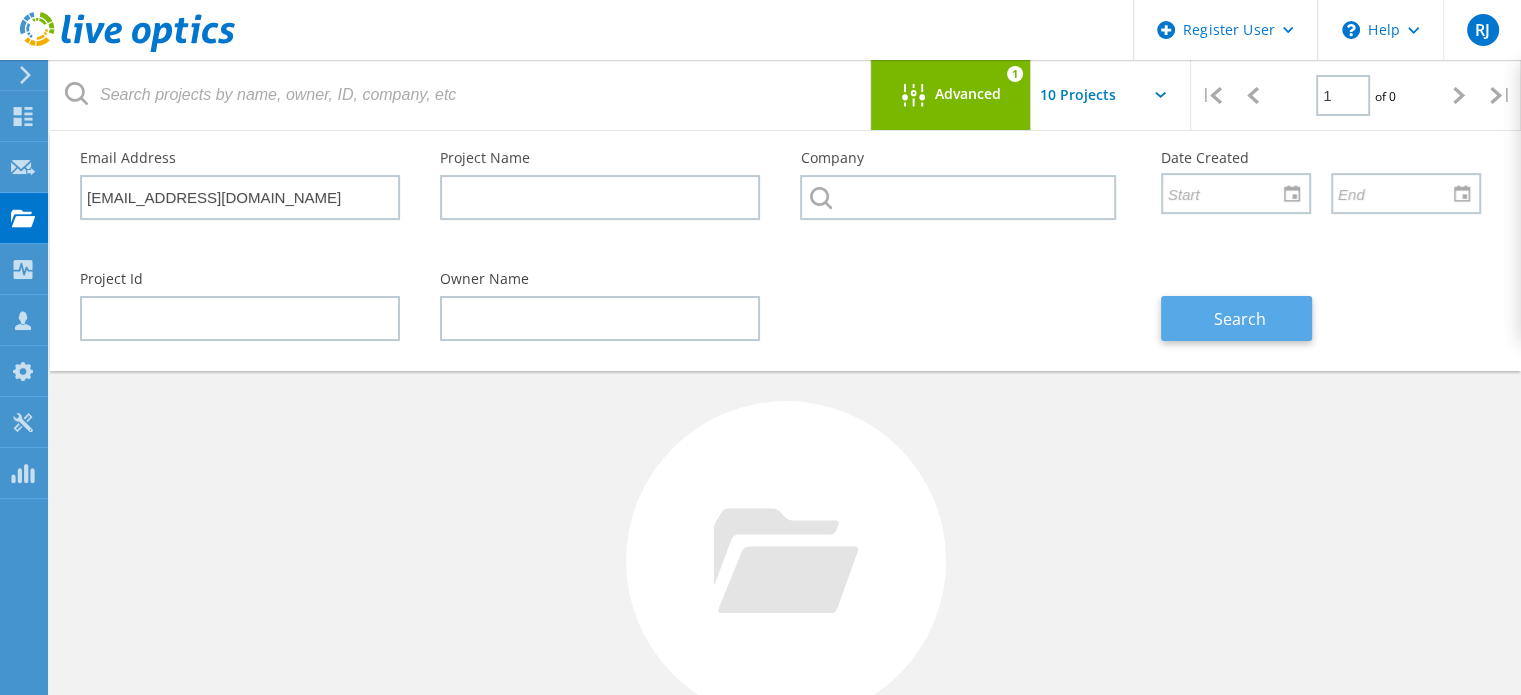 click on "Search" 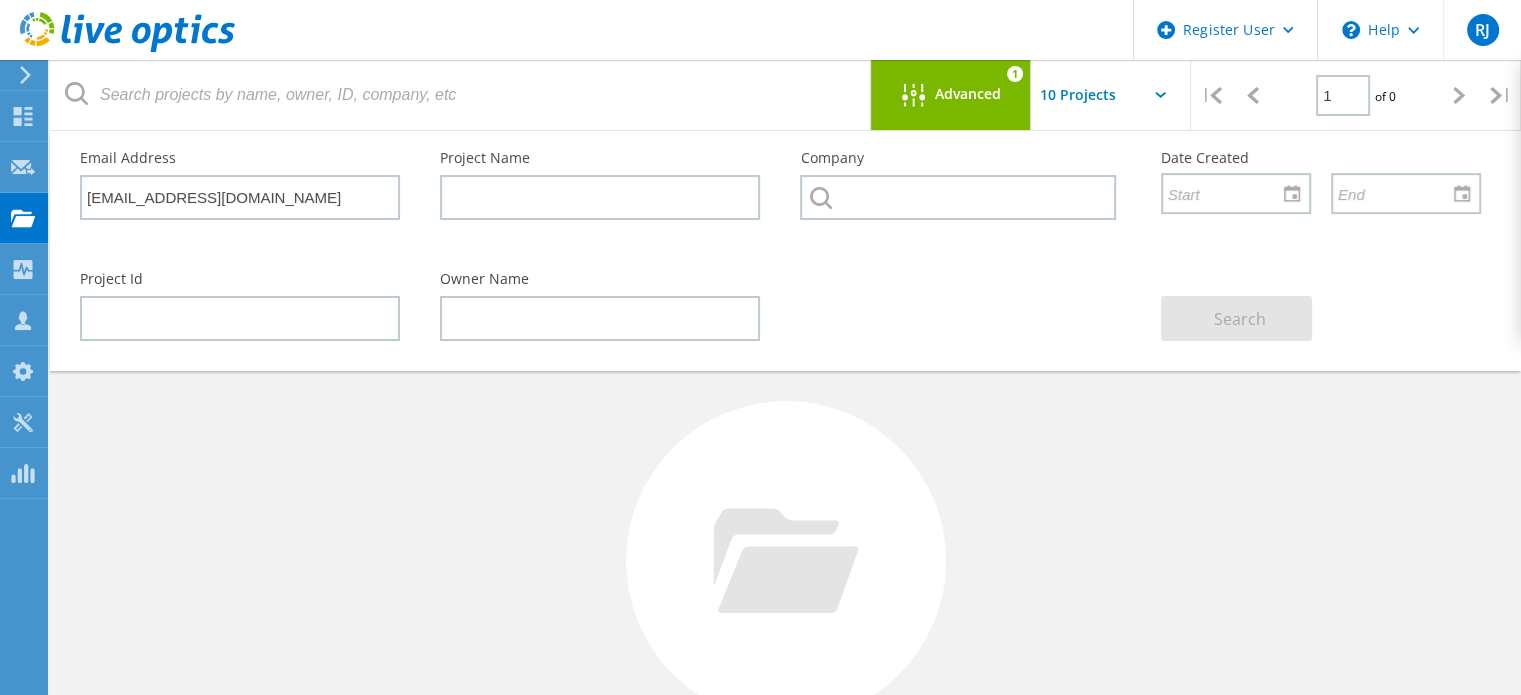 click 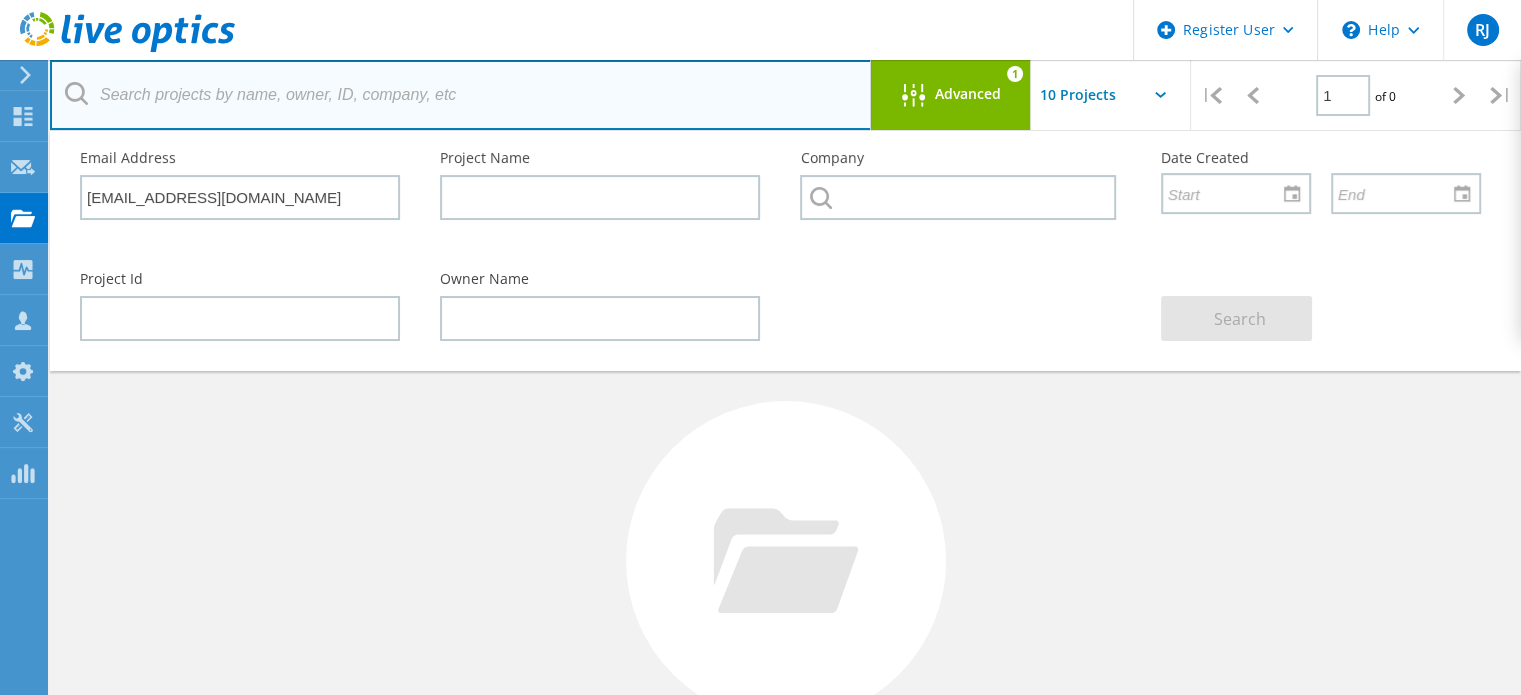 click at bounding box center [461, 95] 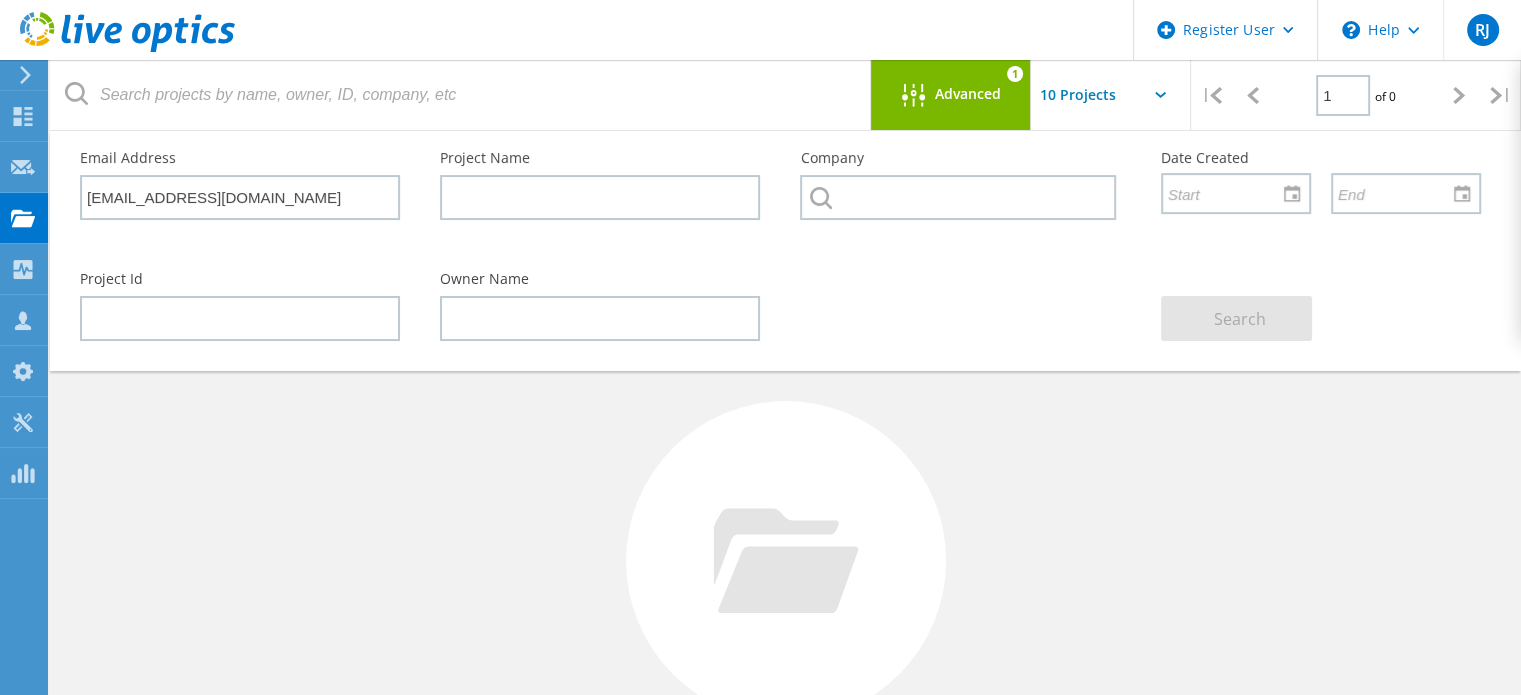click 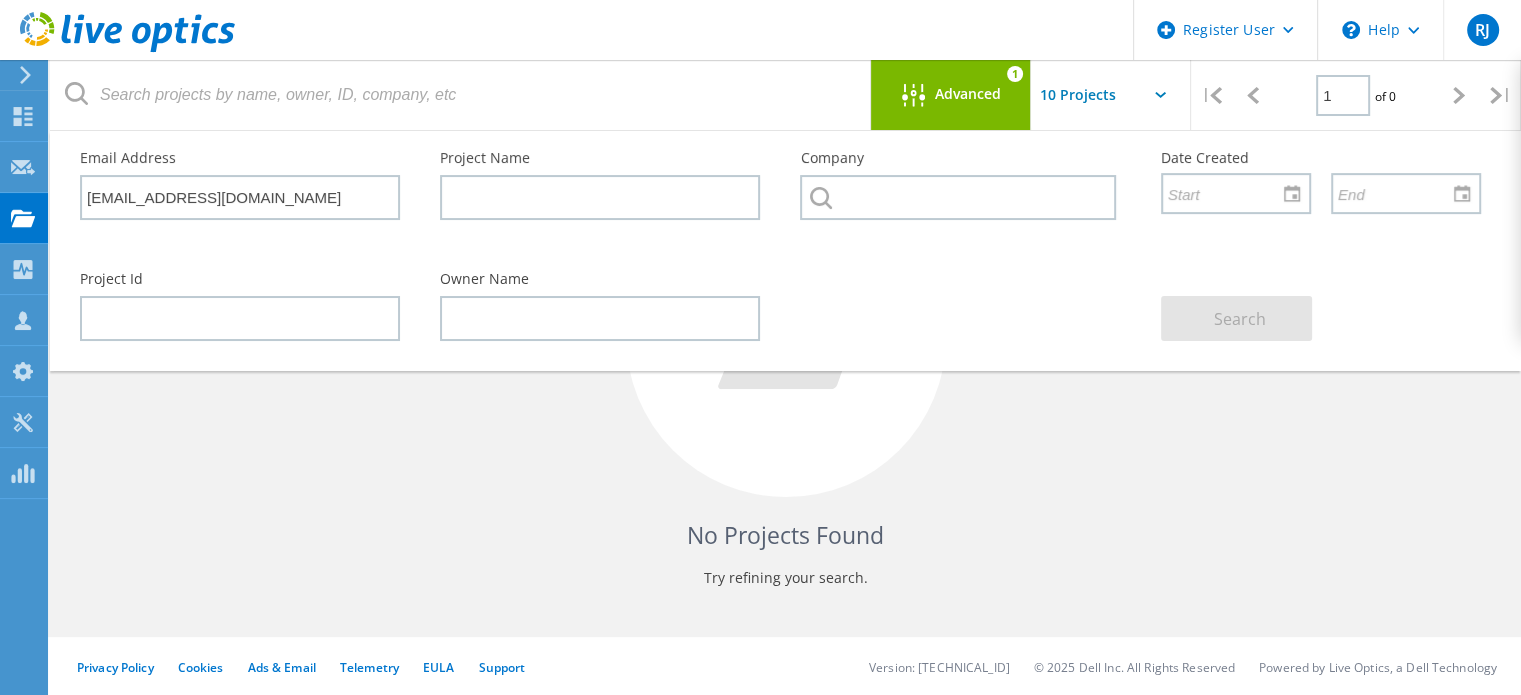 scroll, scrollTop: 0, scrollLeft: 0, axis: both 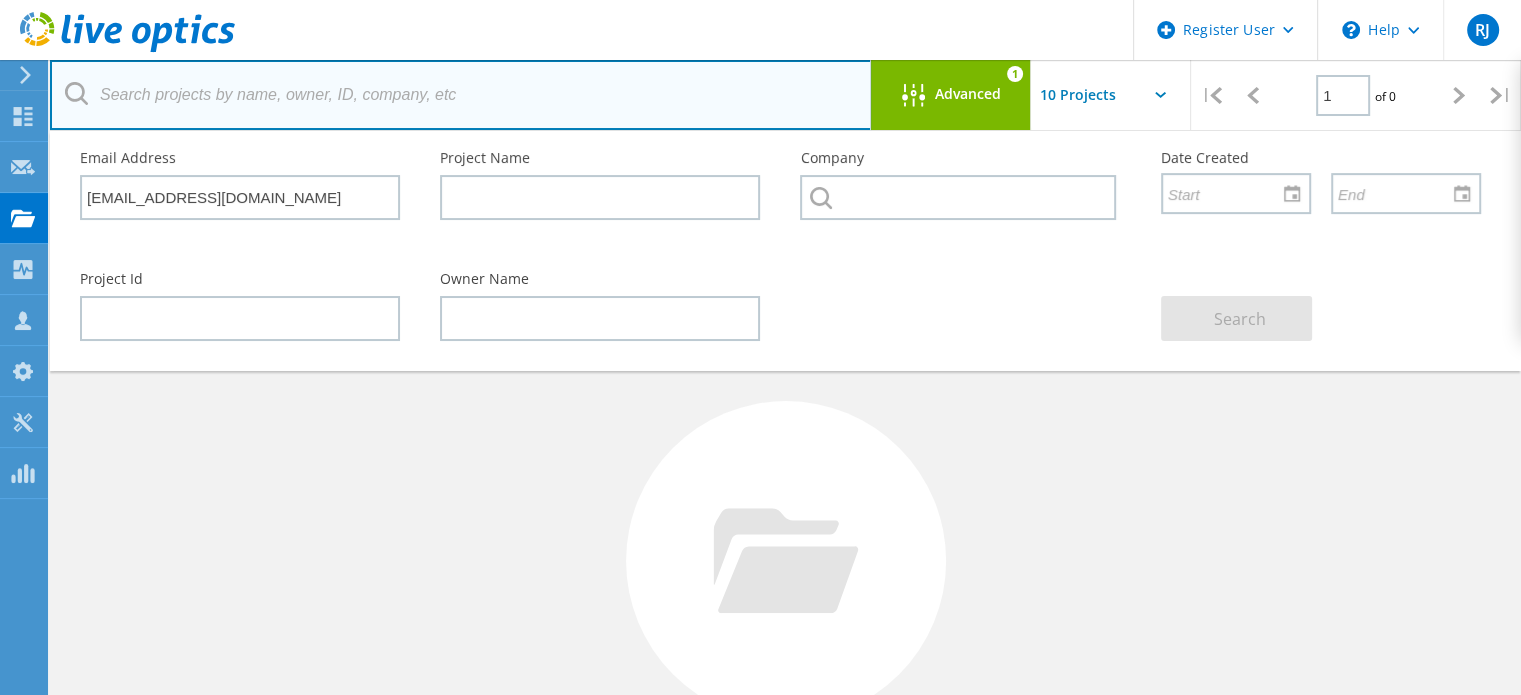 drag, startPoint x: 828, startPoint y: 91, endPoint x: 964, endPoint y: 90, distance: 136.00368 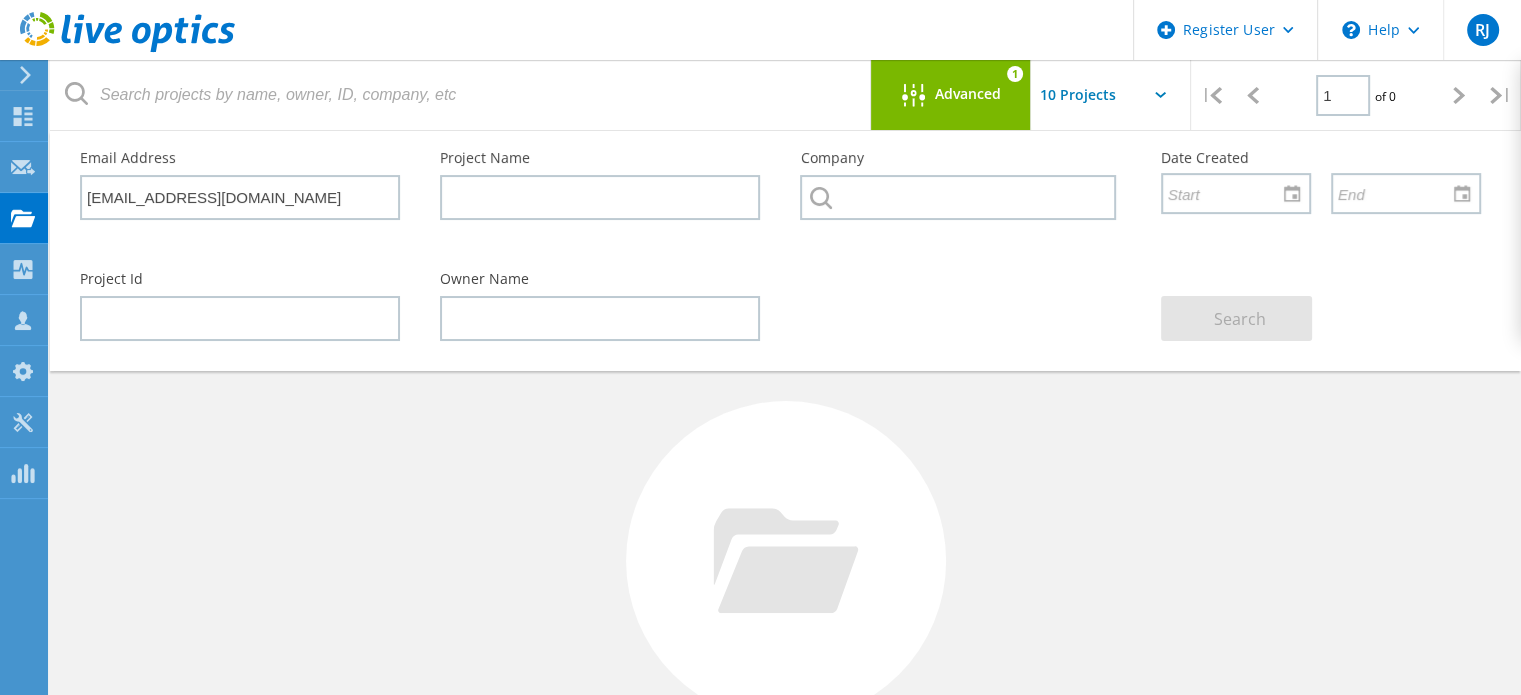 click on "Advanced" 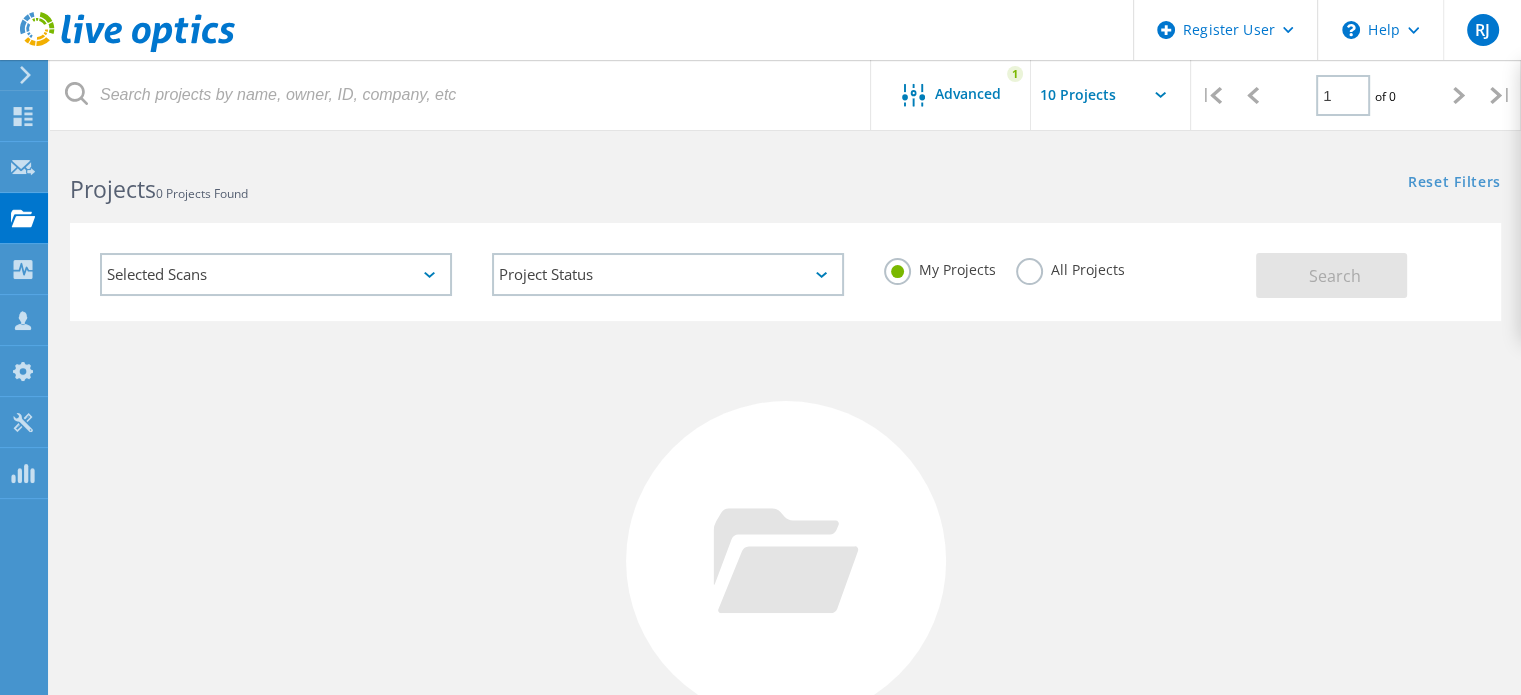 click on "All Projects" 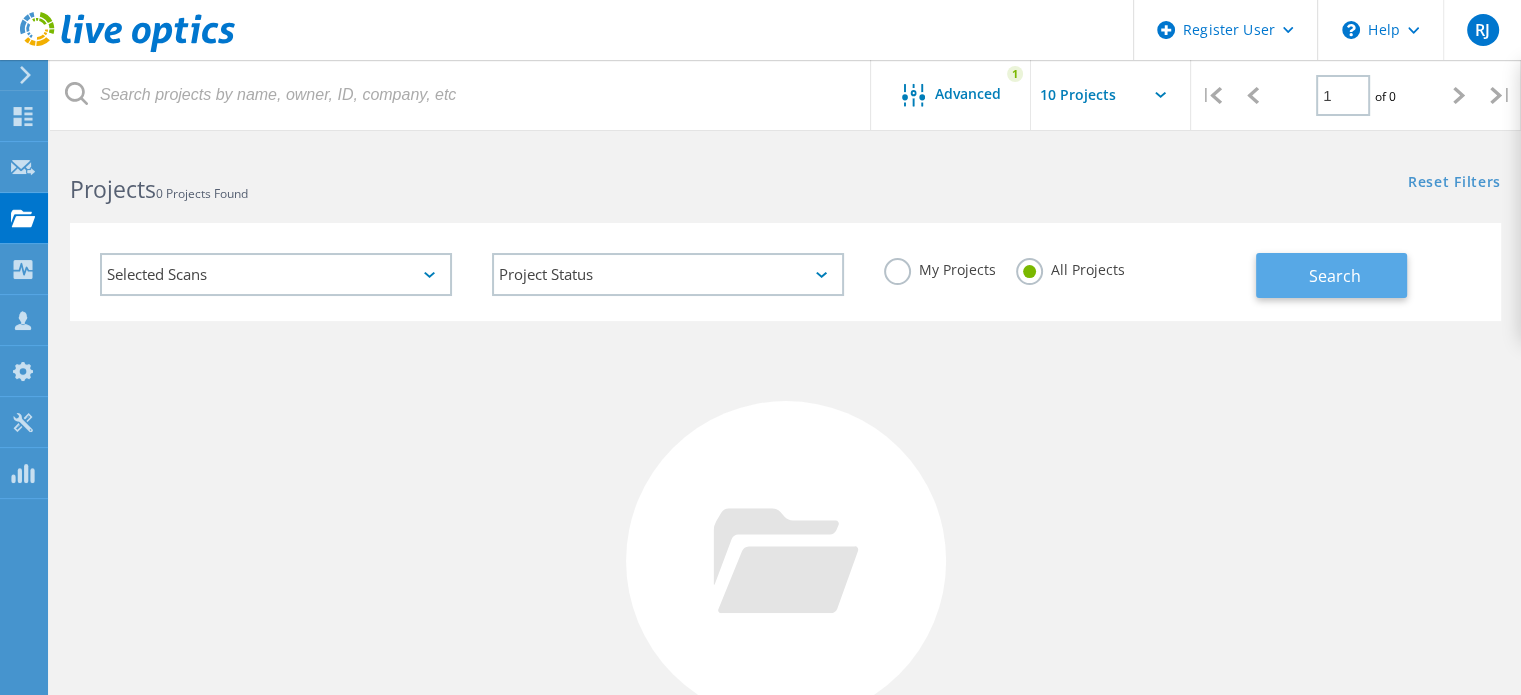 click on "Search" 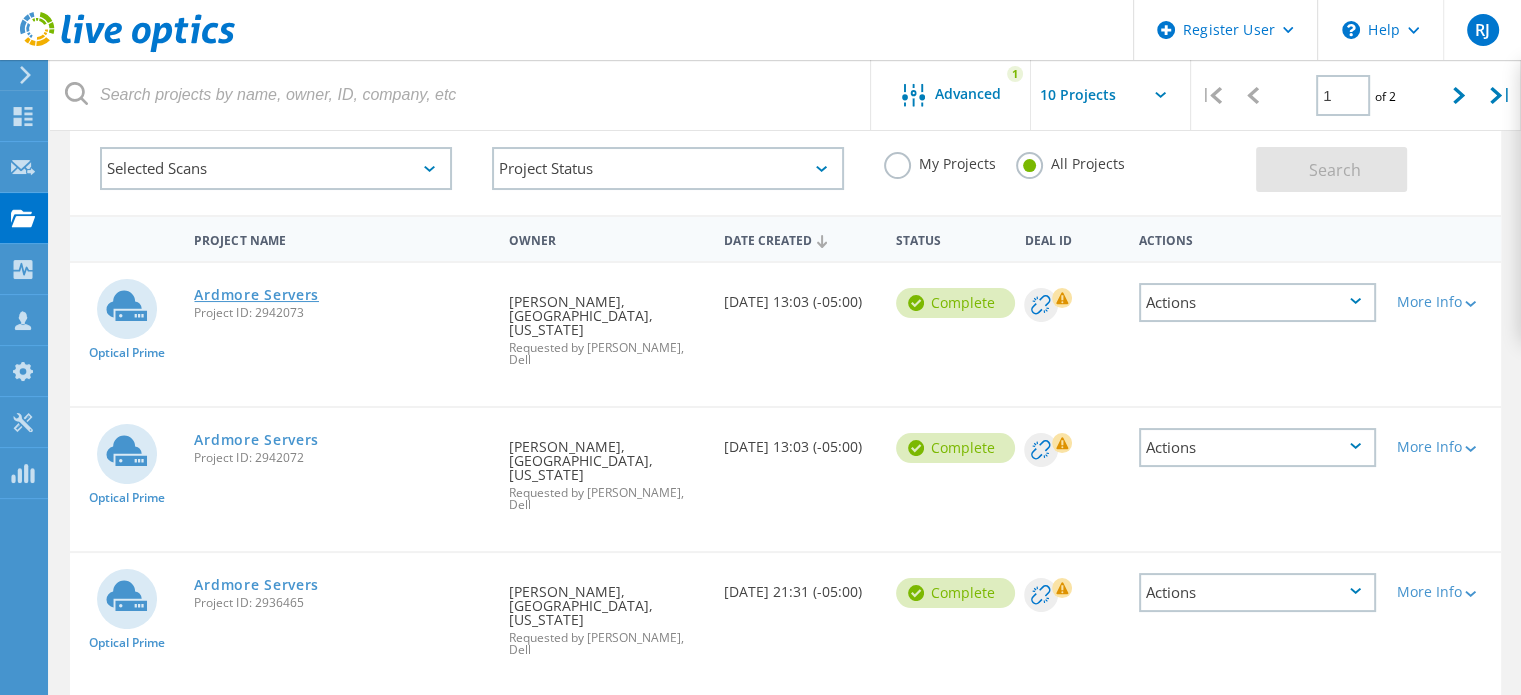 scroll, scrollTop: 107, scrollLeft: 0, axis: vertical 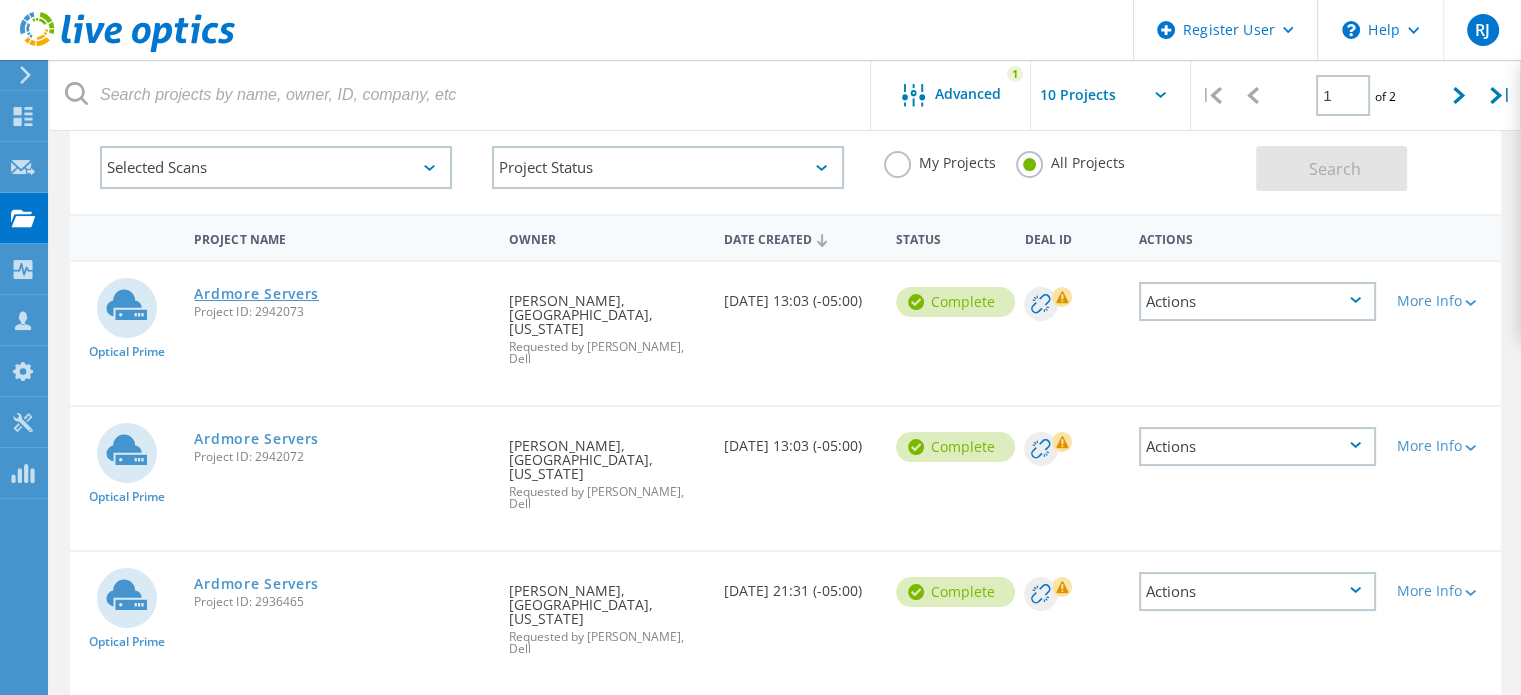 click on "Ardmore Servers" 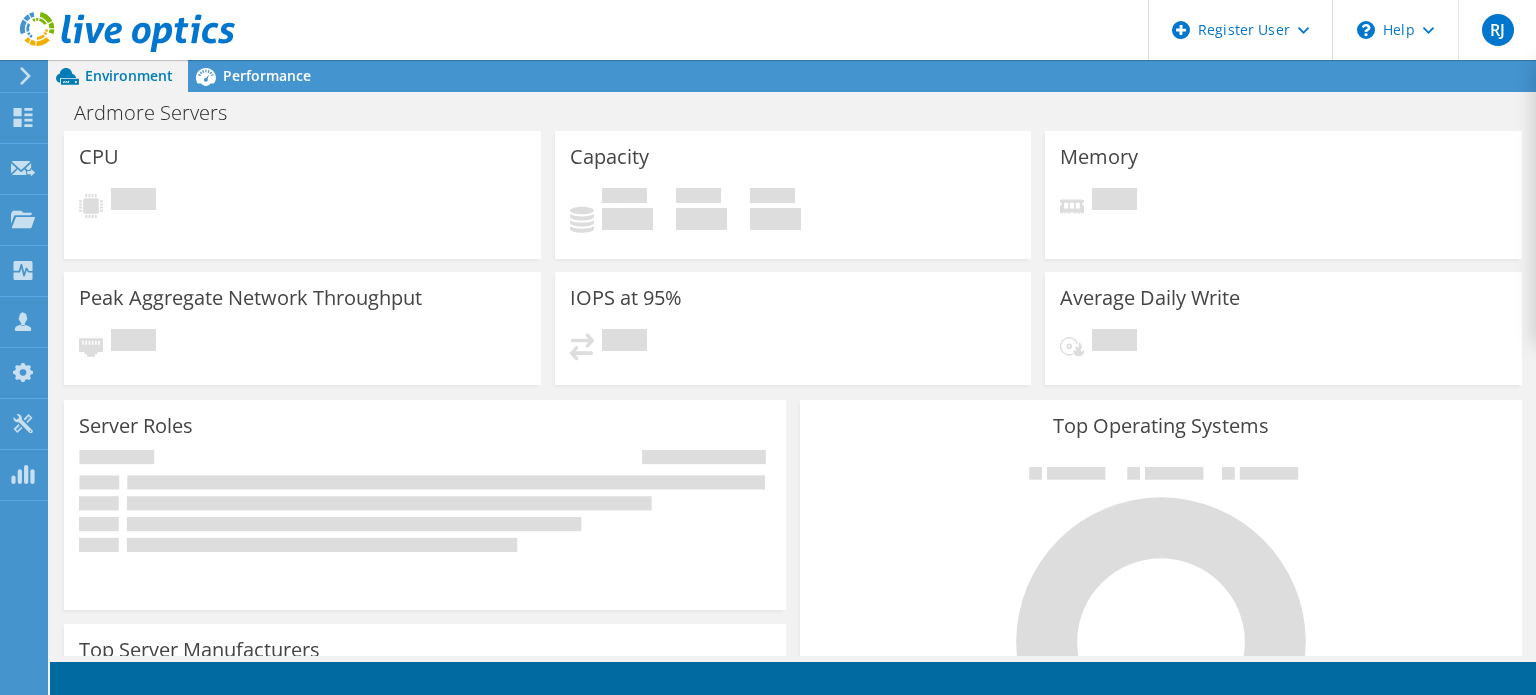 scroll, scrollTop: 0, scrollLeft: 0, axis: both 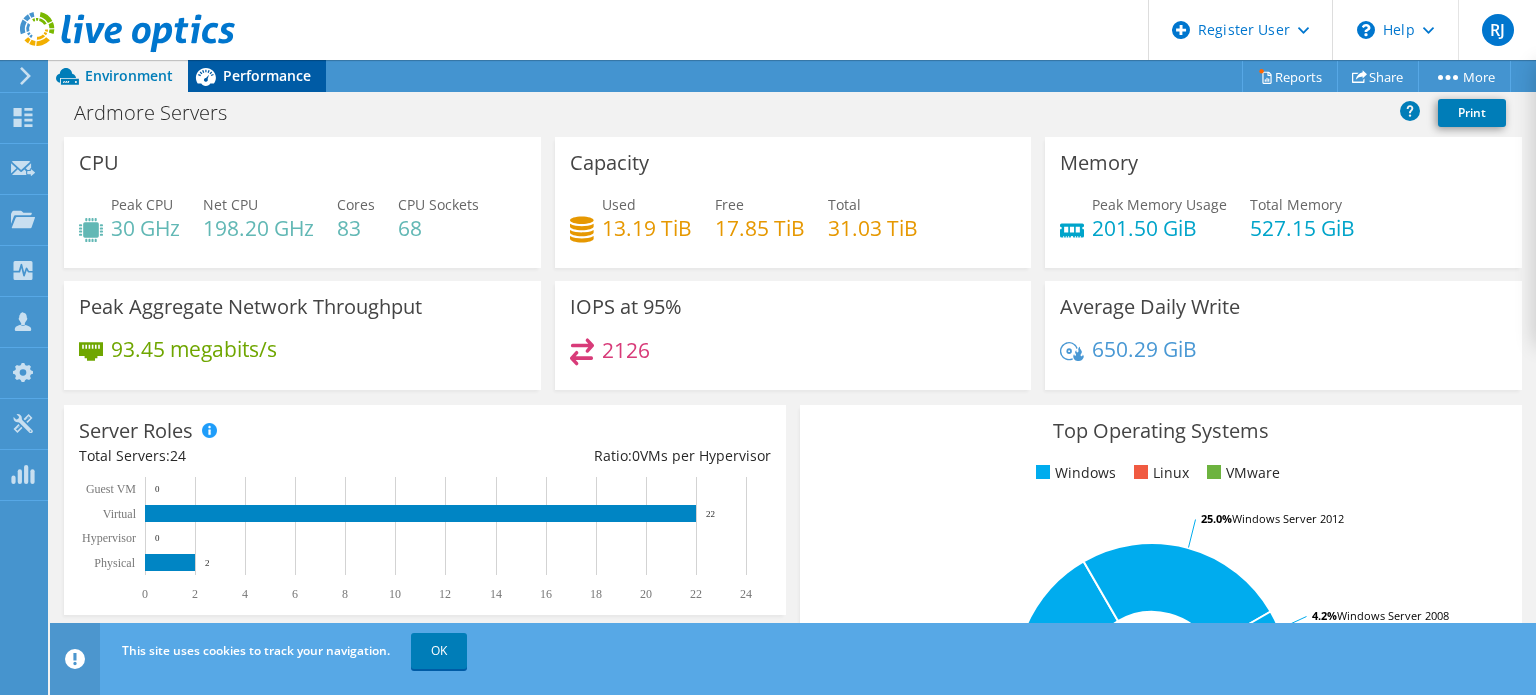 click on "Performance" at bounding box center [267, 75] 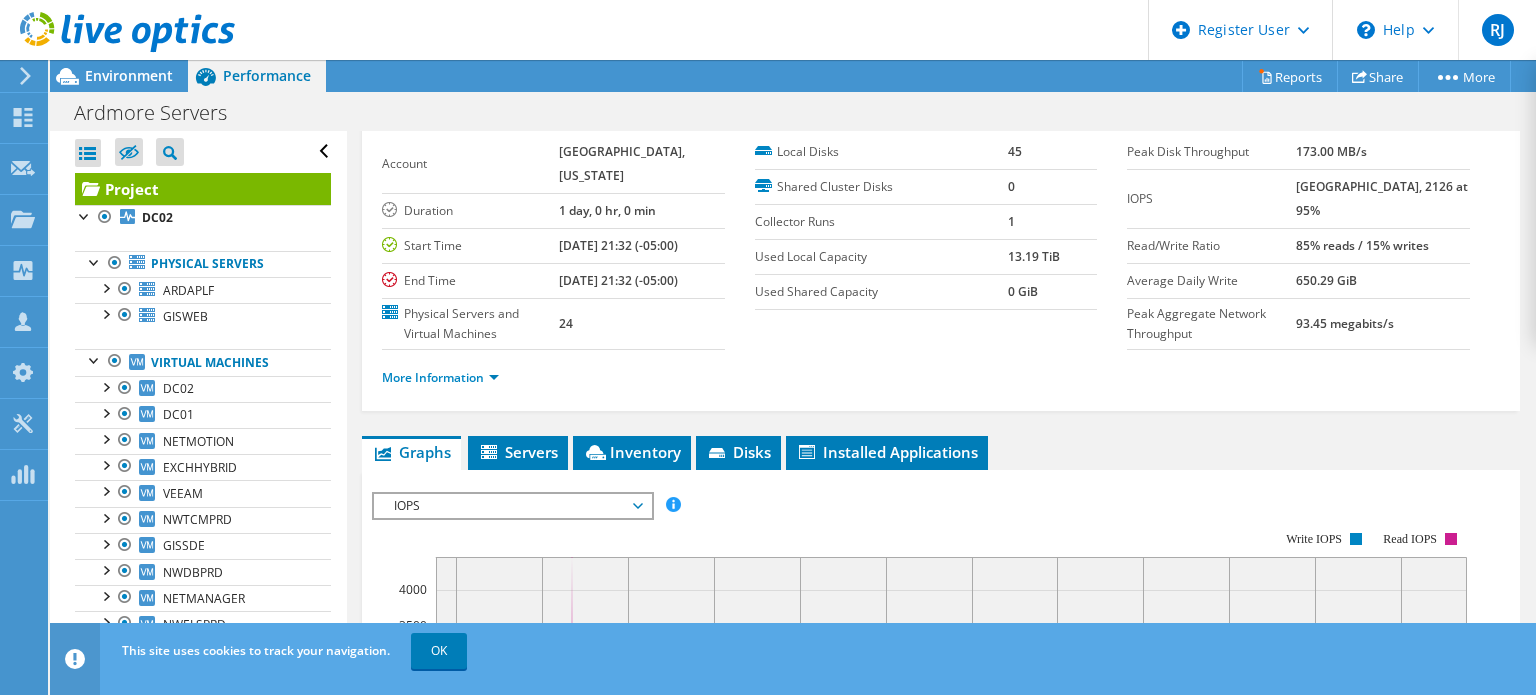 scroll, scrollTop: 0, scrollLeft: 0, axis: both 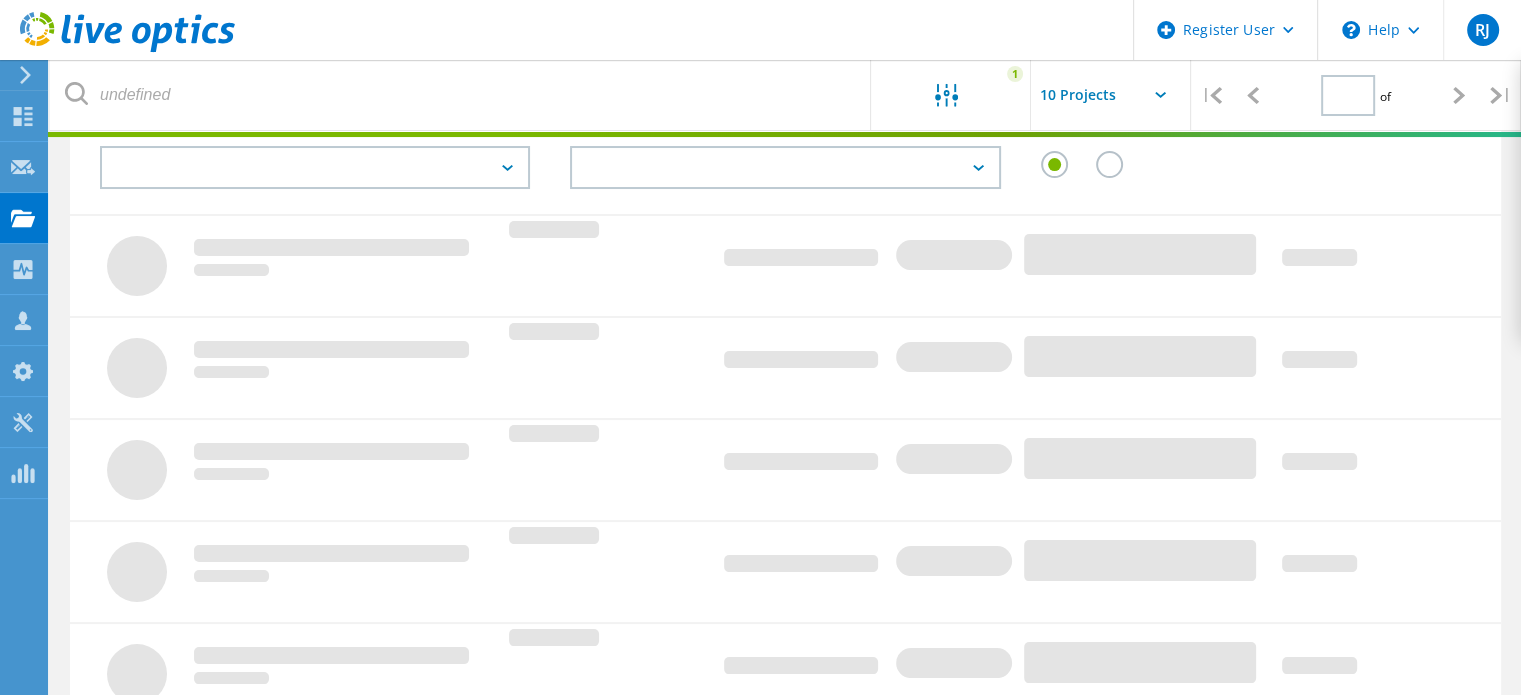 type on "1" 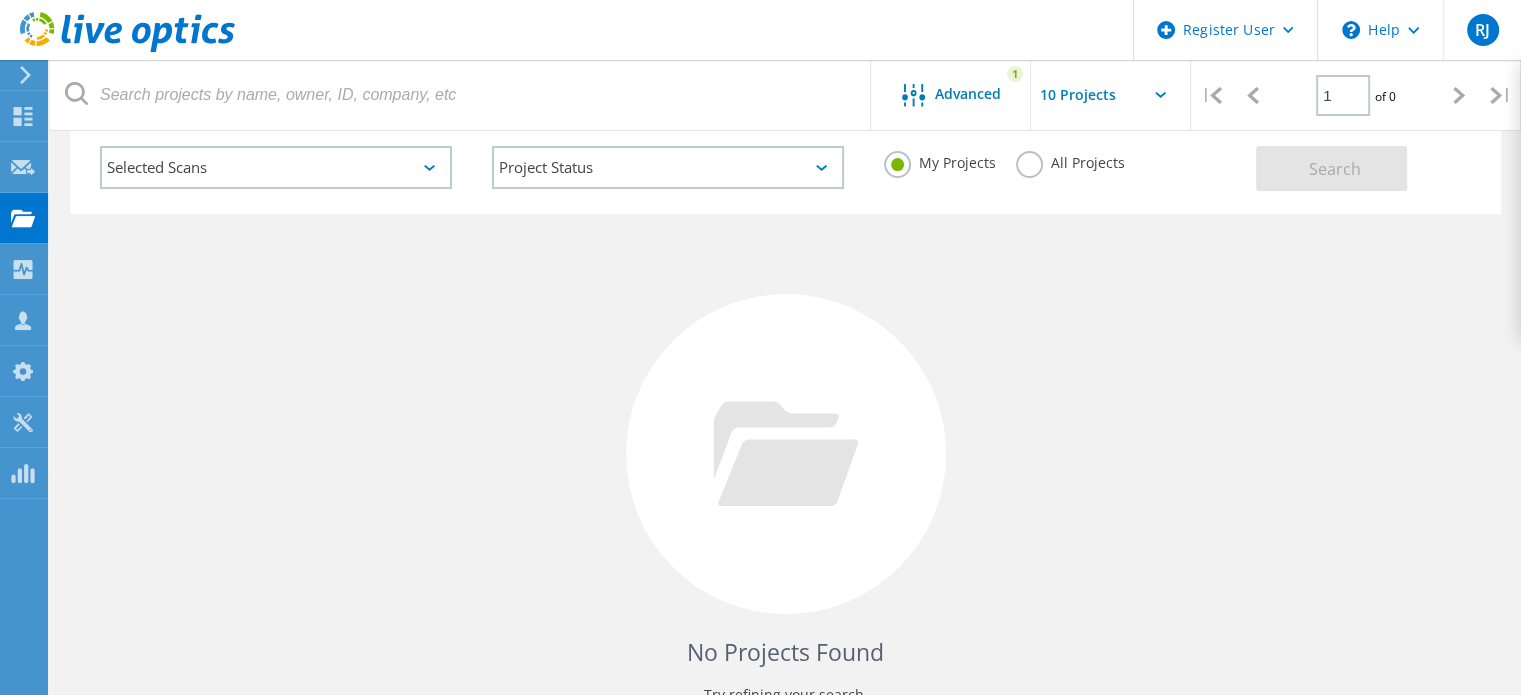 click on "All Projects" 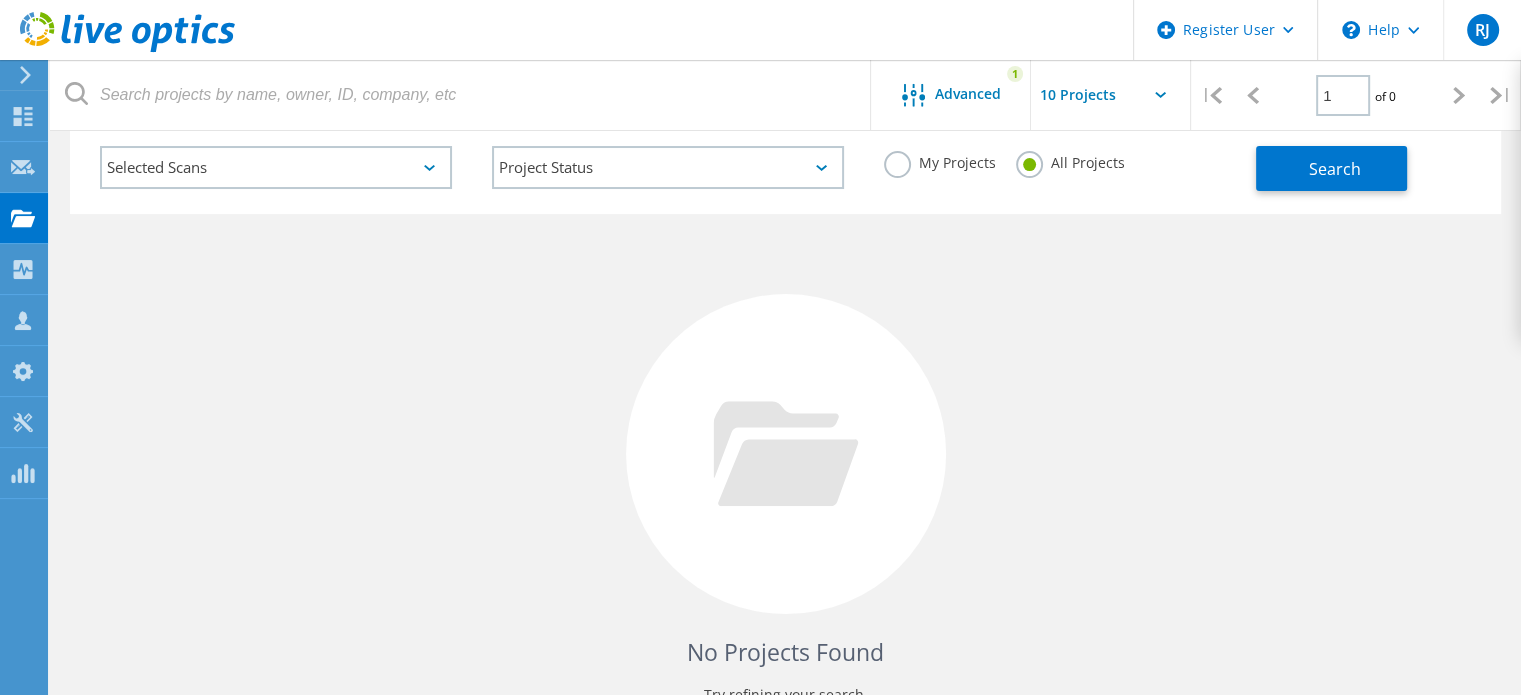 click on "Selected Scans   Project Status  In Progress Complete Published Anonymous Archived Error My Projects All Projects Search" 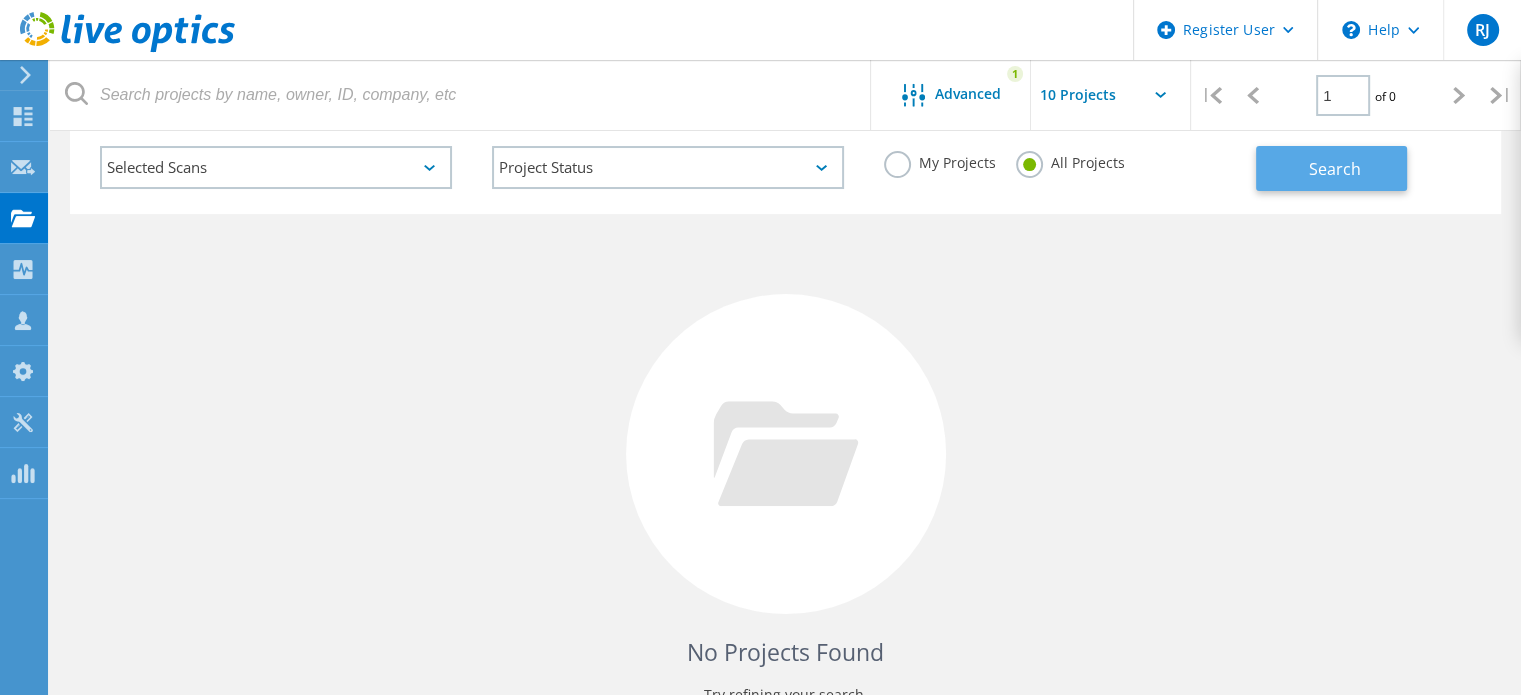 click on "Search" 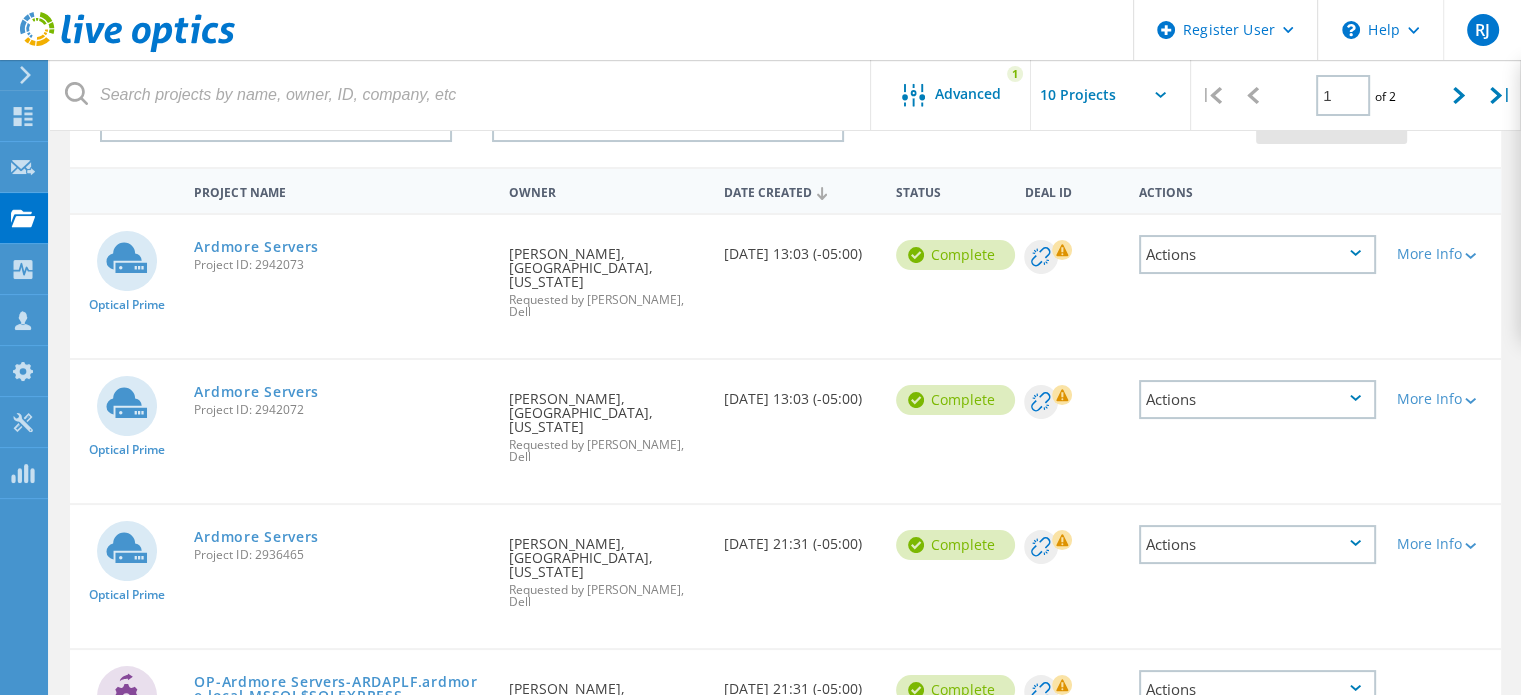 scroll, scrollTop: 156, scrollLeft: 0, axis: vertical 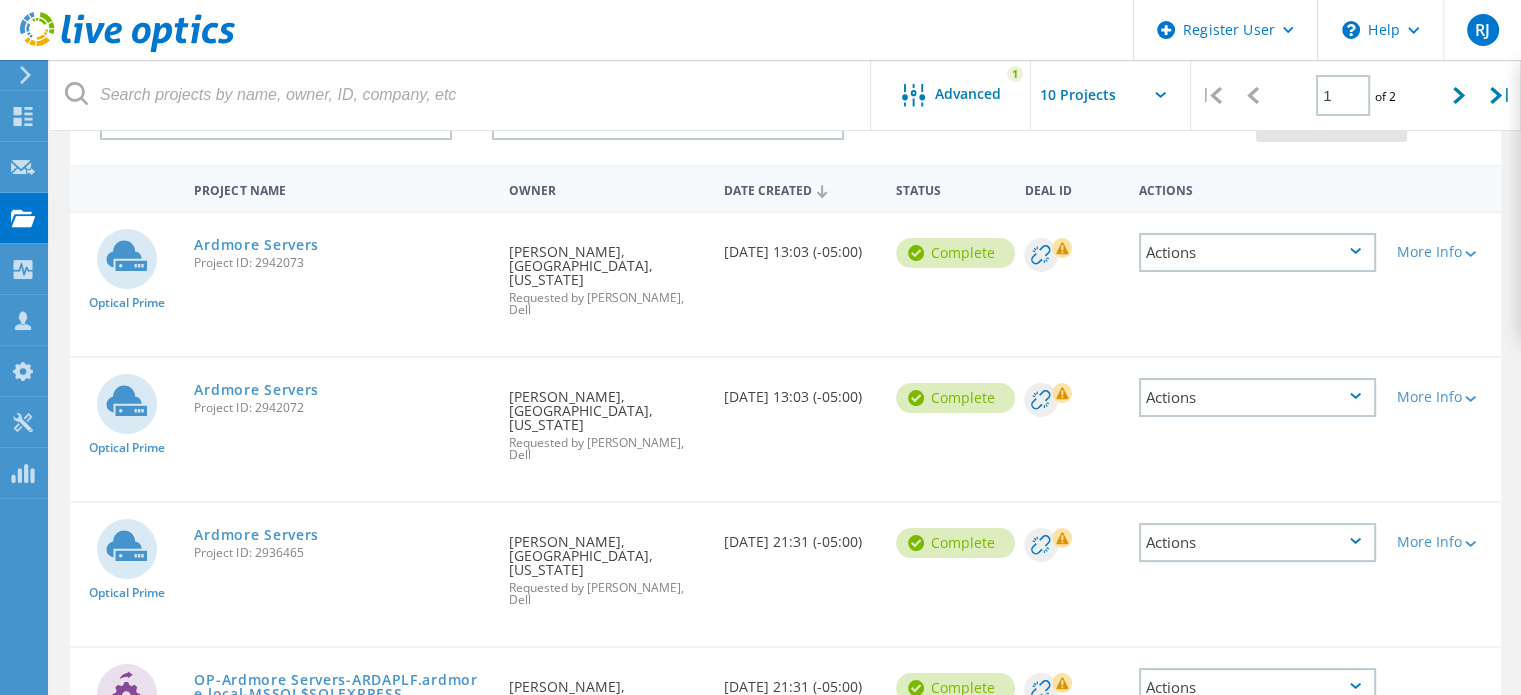 click on "Ardmore Servers  Project ID: 2942073" 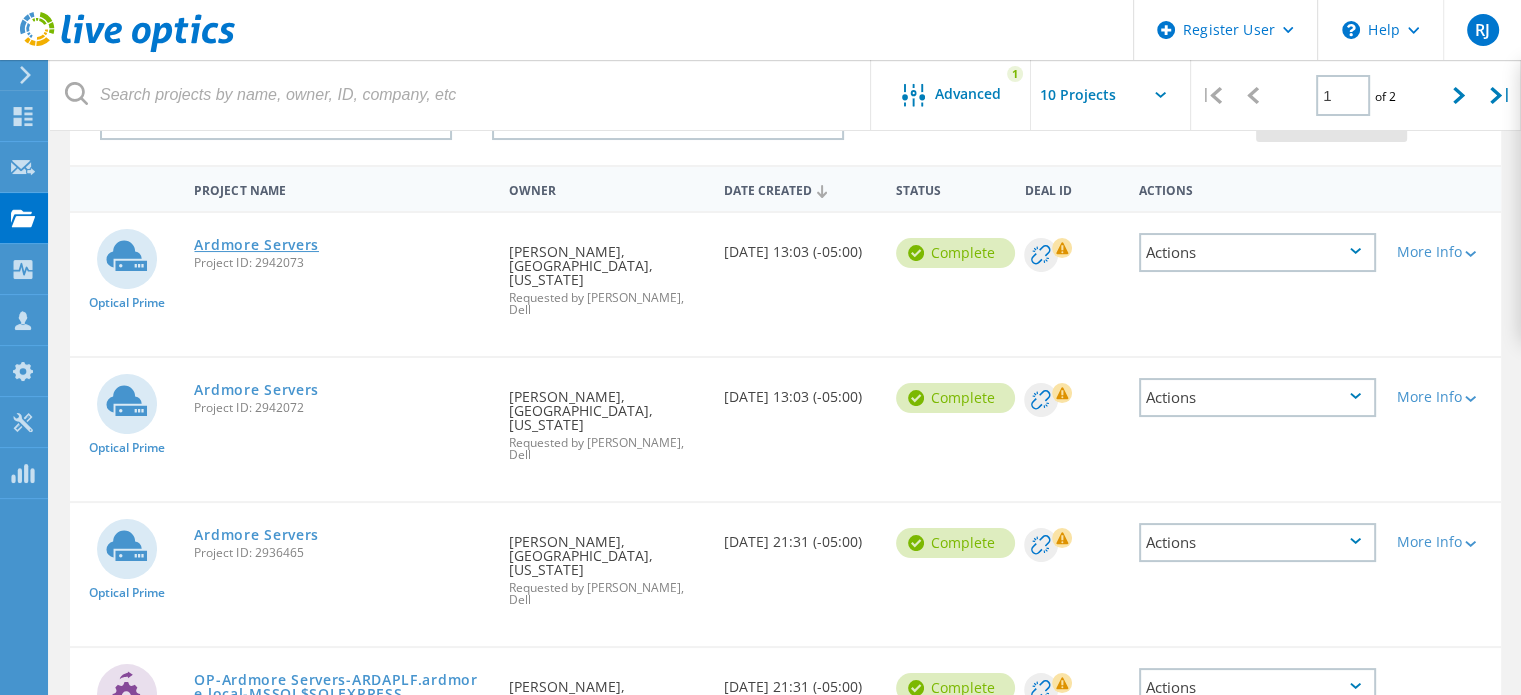 click on "Ardmore Servers" 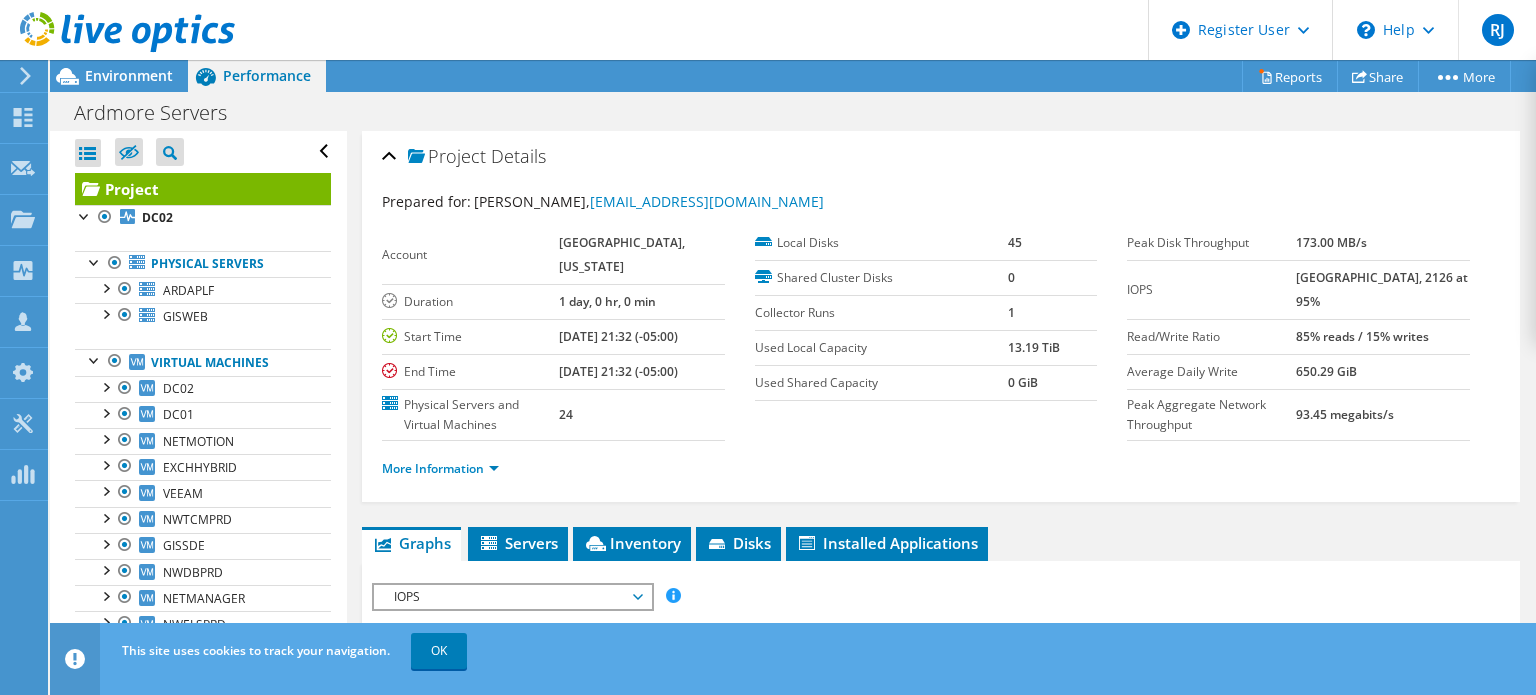 scroll, scrollTop: 0, scrollLeft: 0, axis: both 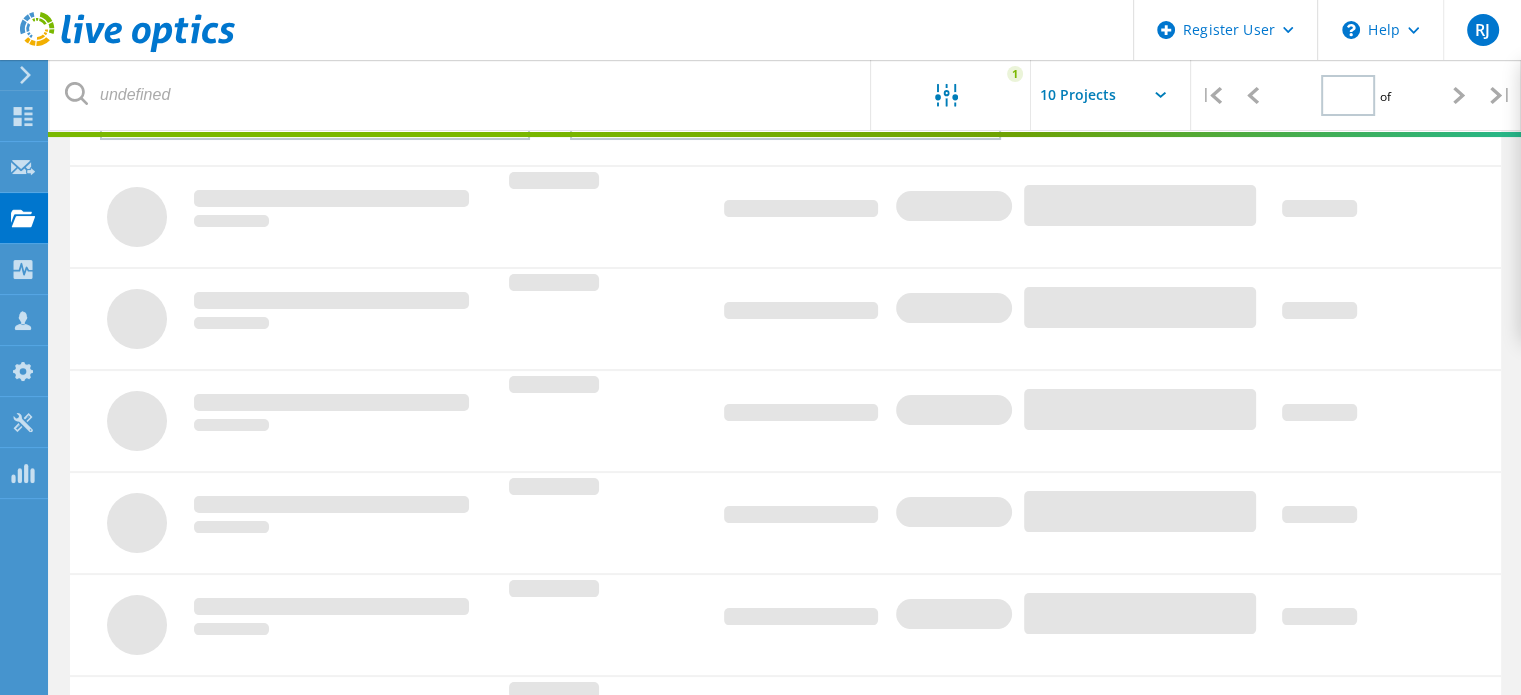 type on "1" 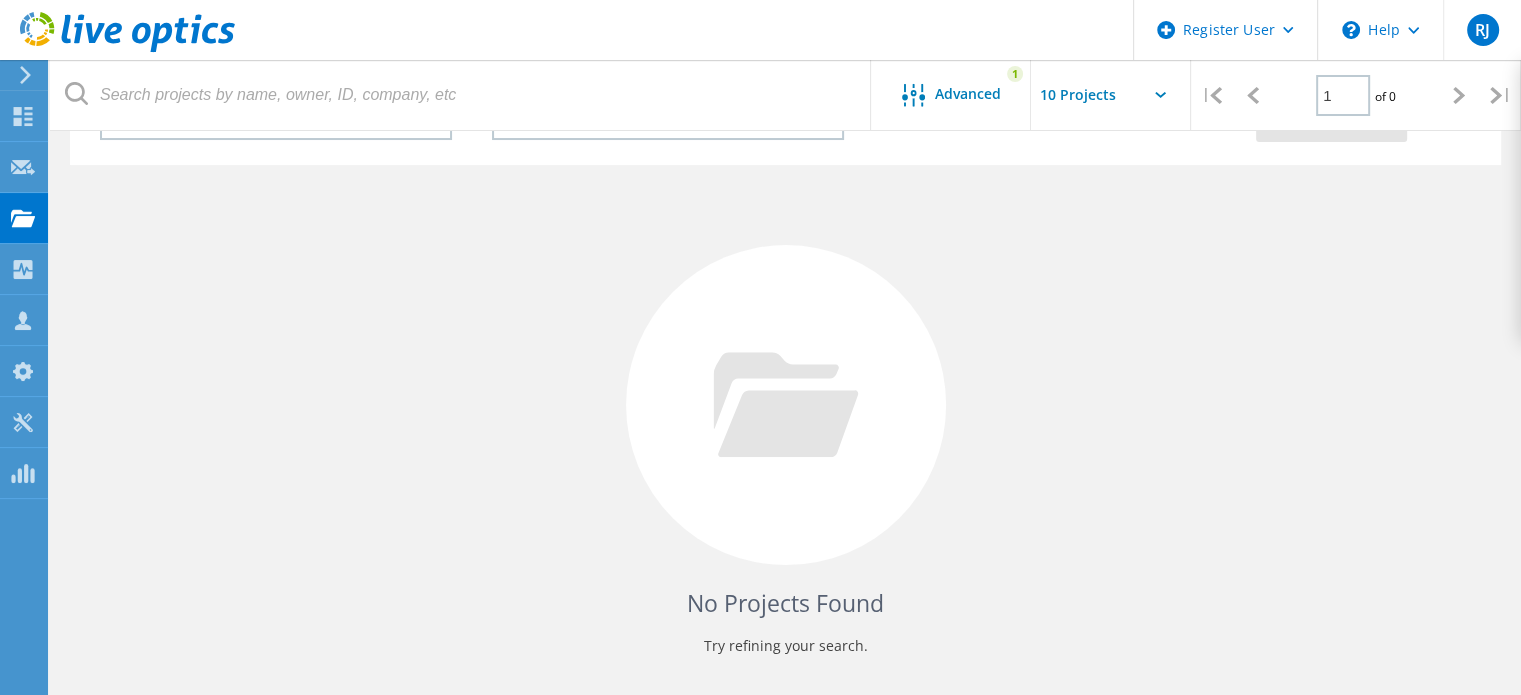 scroll, scrollTop: 0, scrollLeft: 0, axis: both 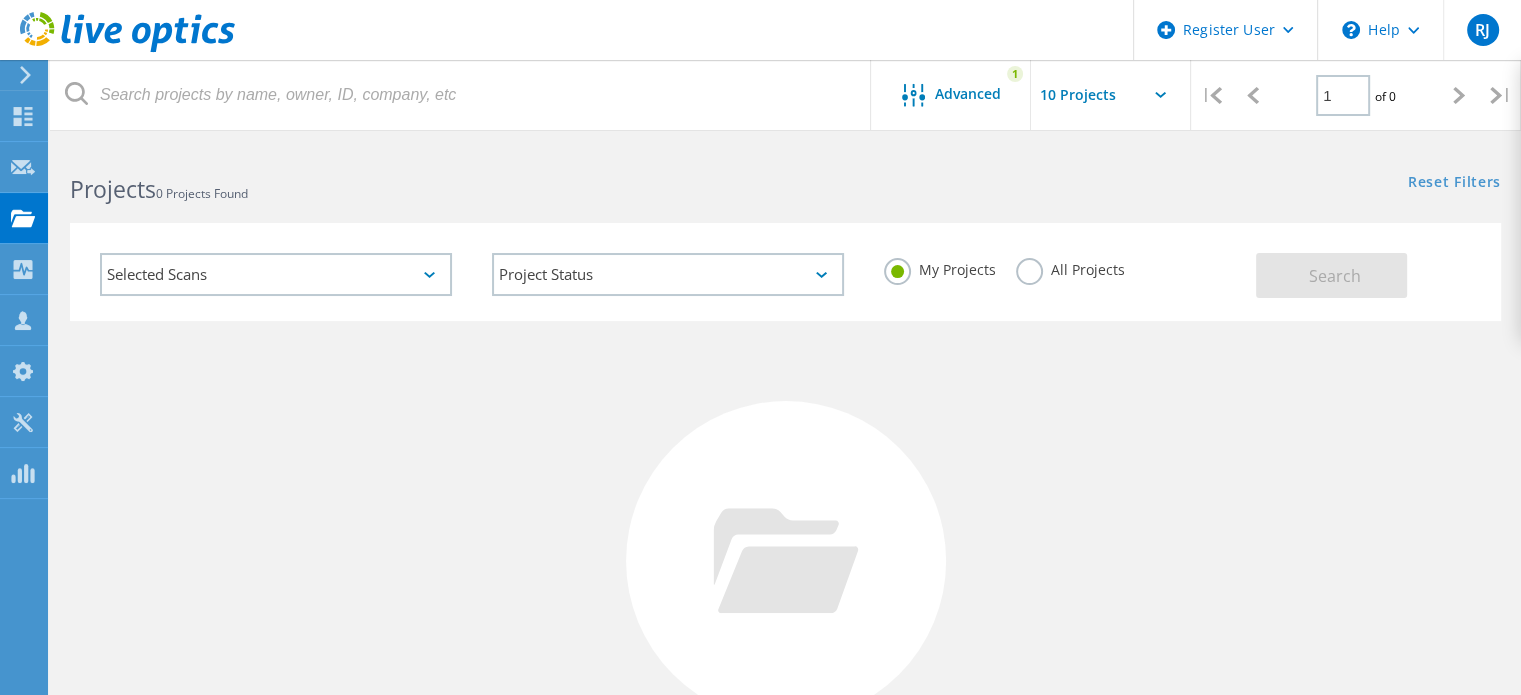 click on "All Projects" 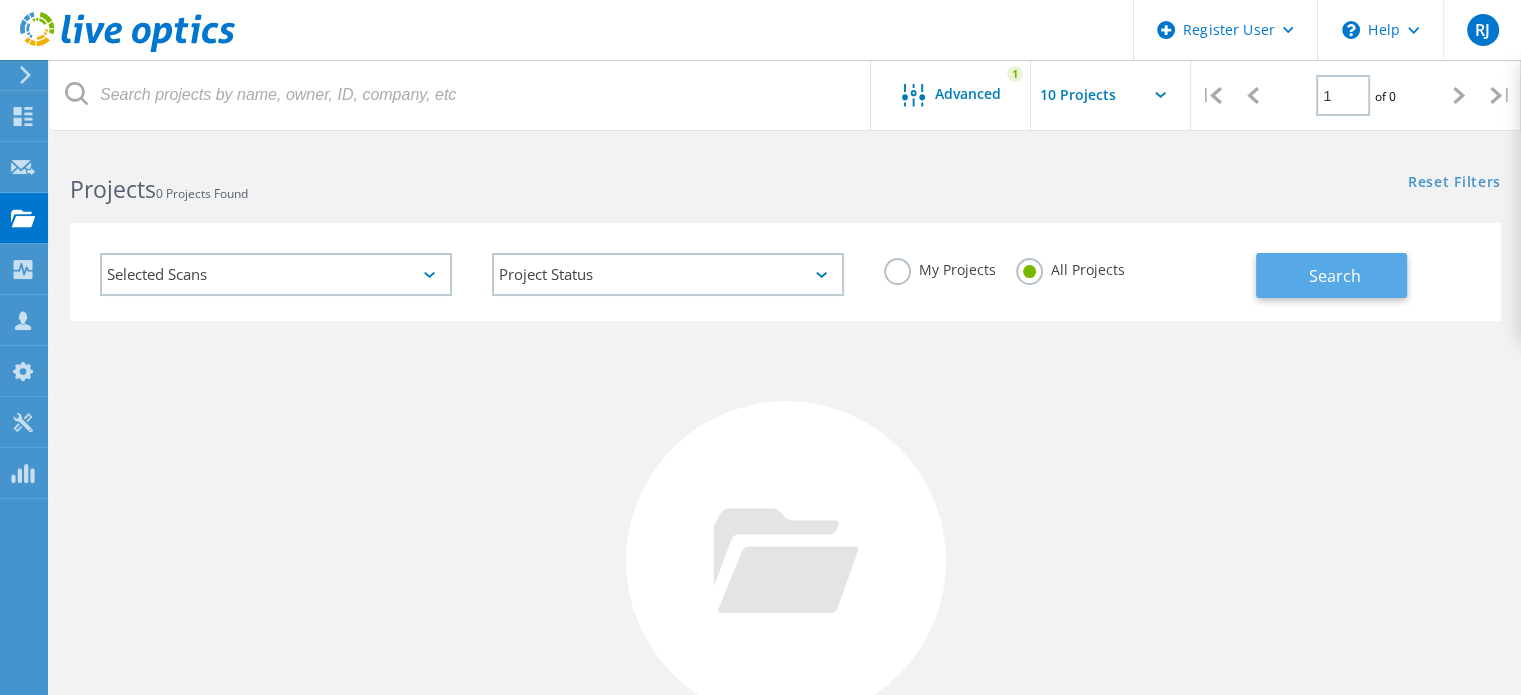 click on "Search" 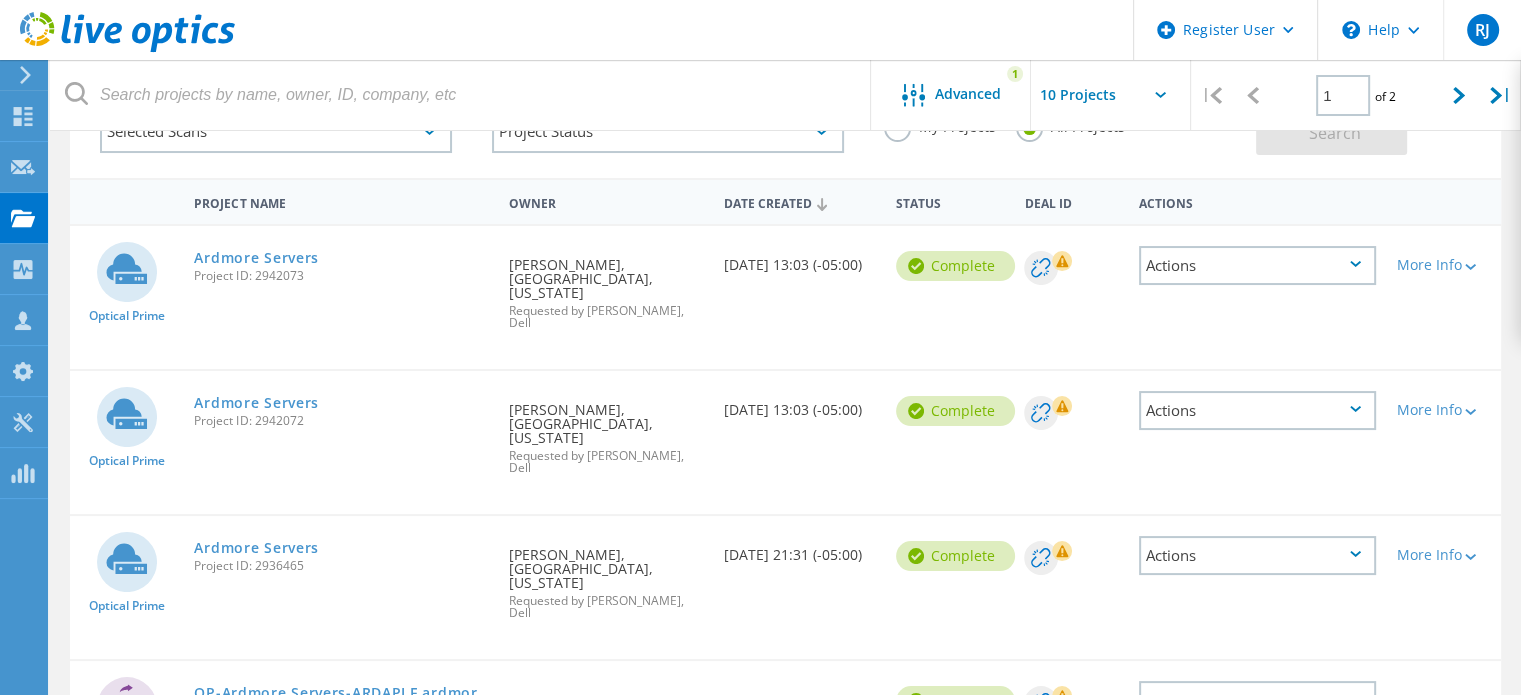 scroll, scrollTop: 140, scrollLeft: 0, axis: vertical 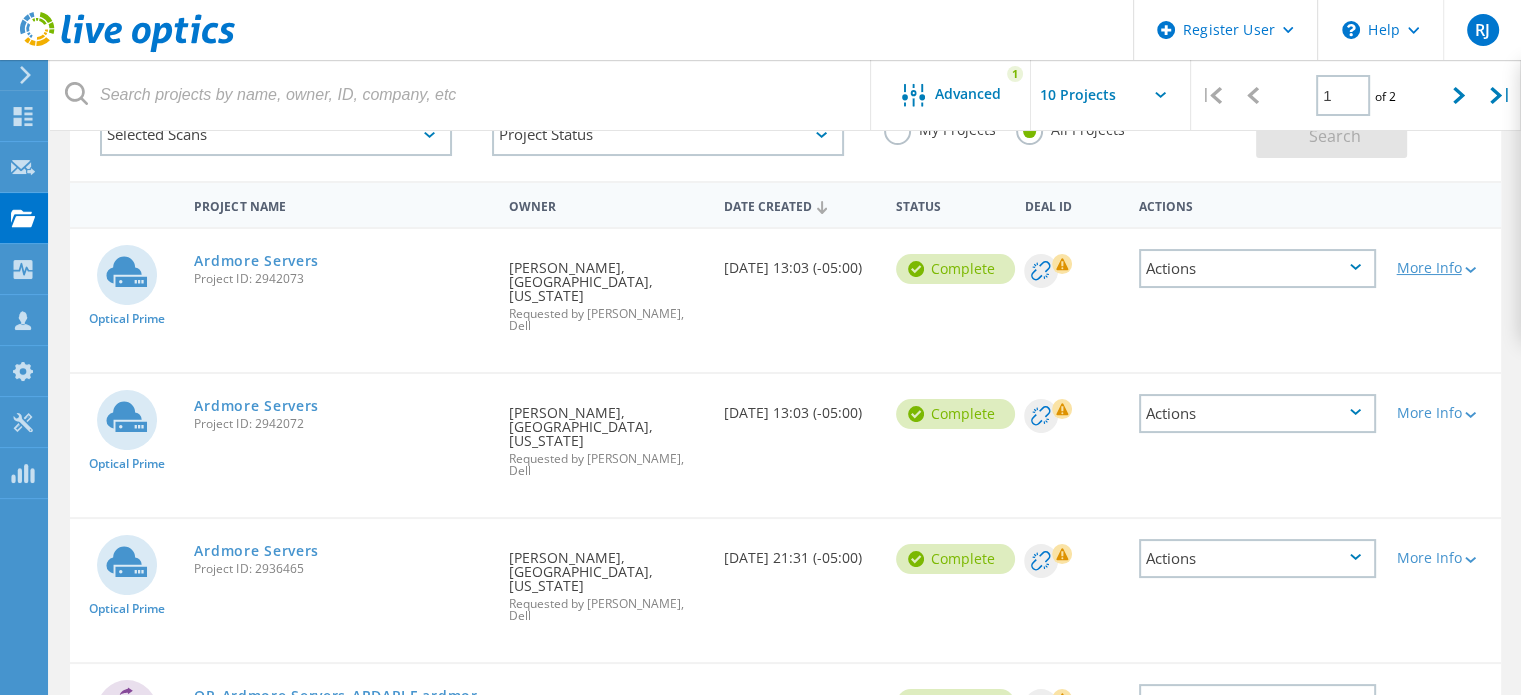 click 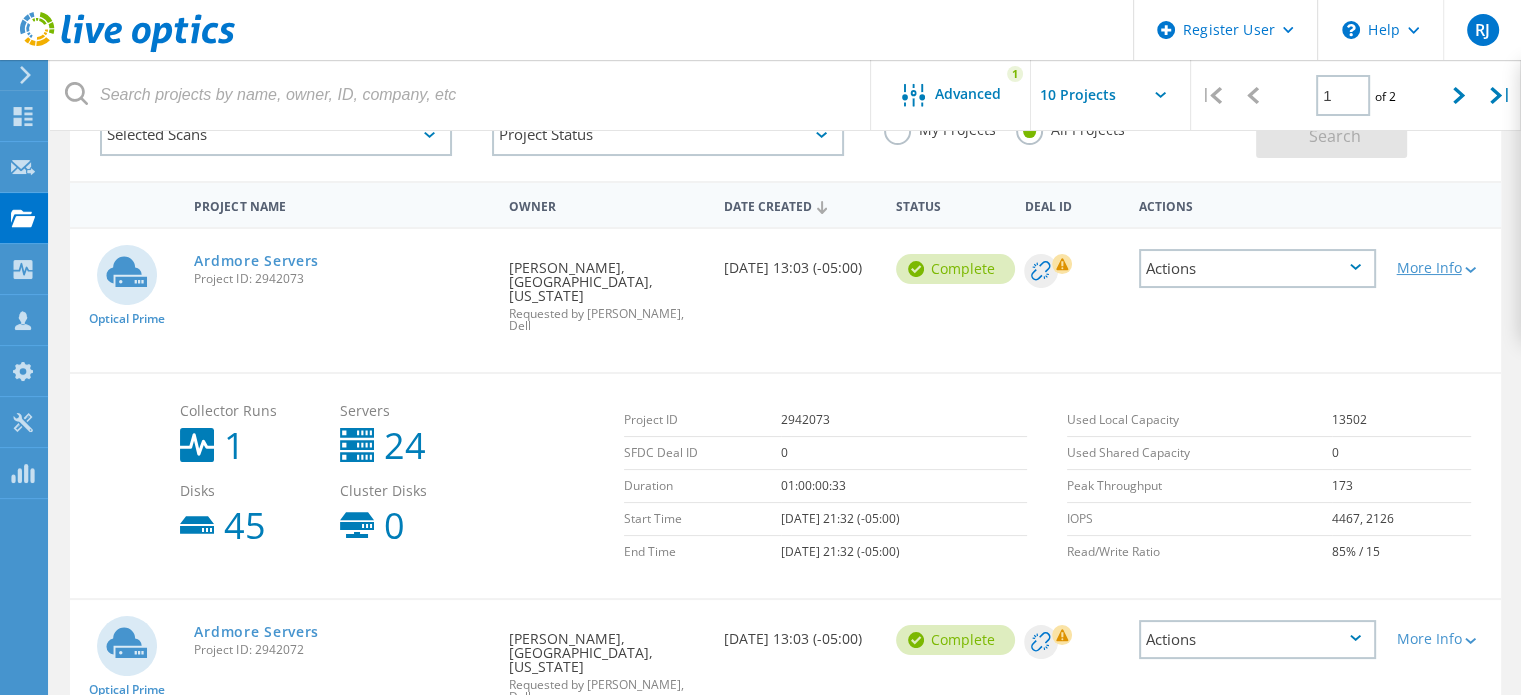 click 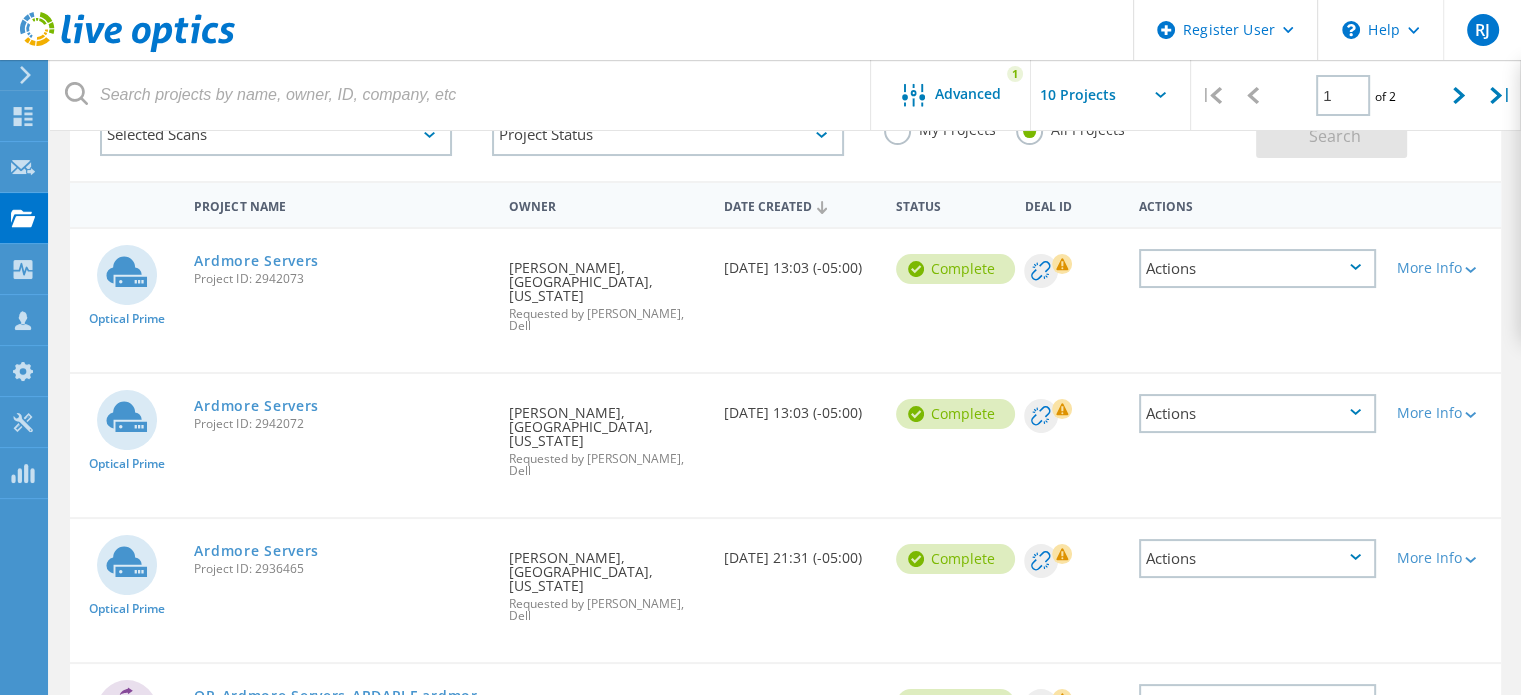 click on "More Info" 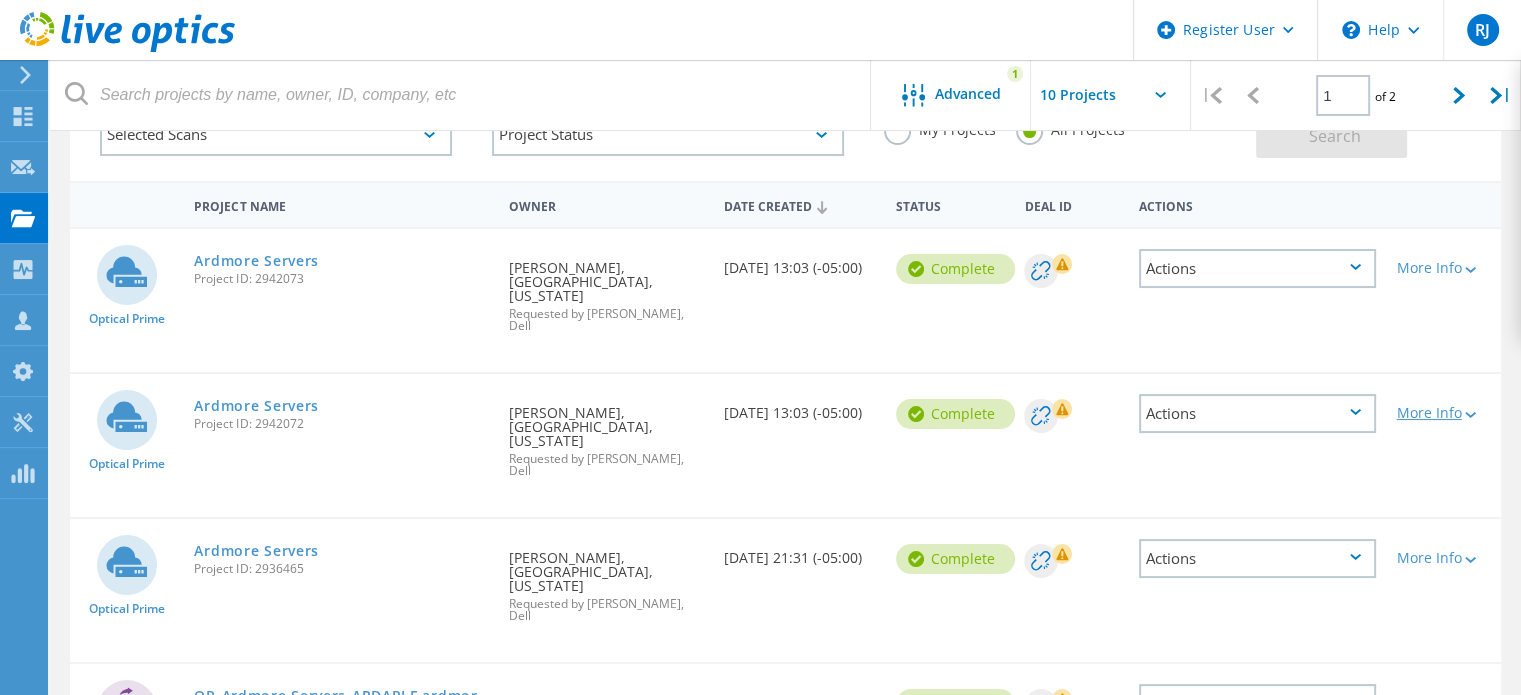 click on "More Info" 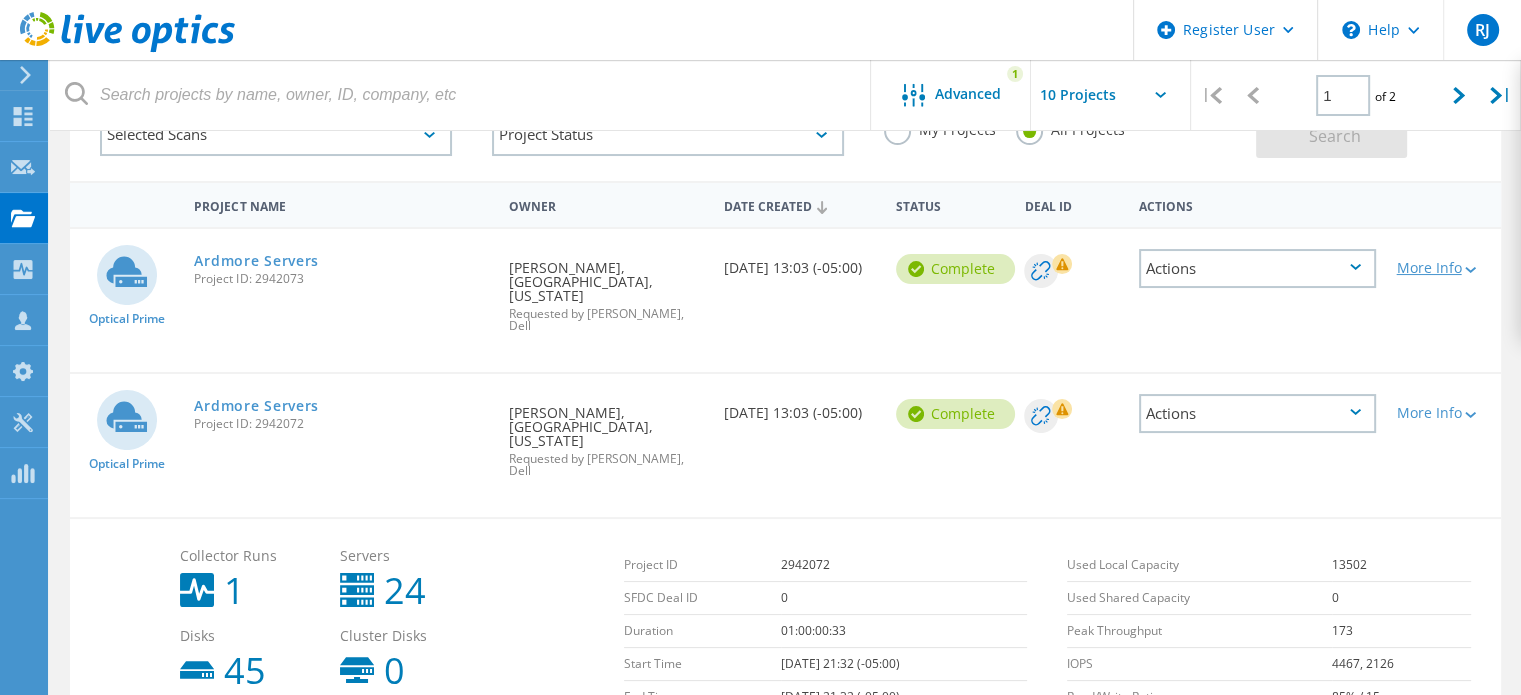 click on "More Info" 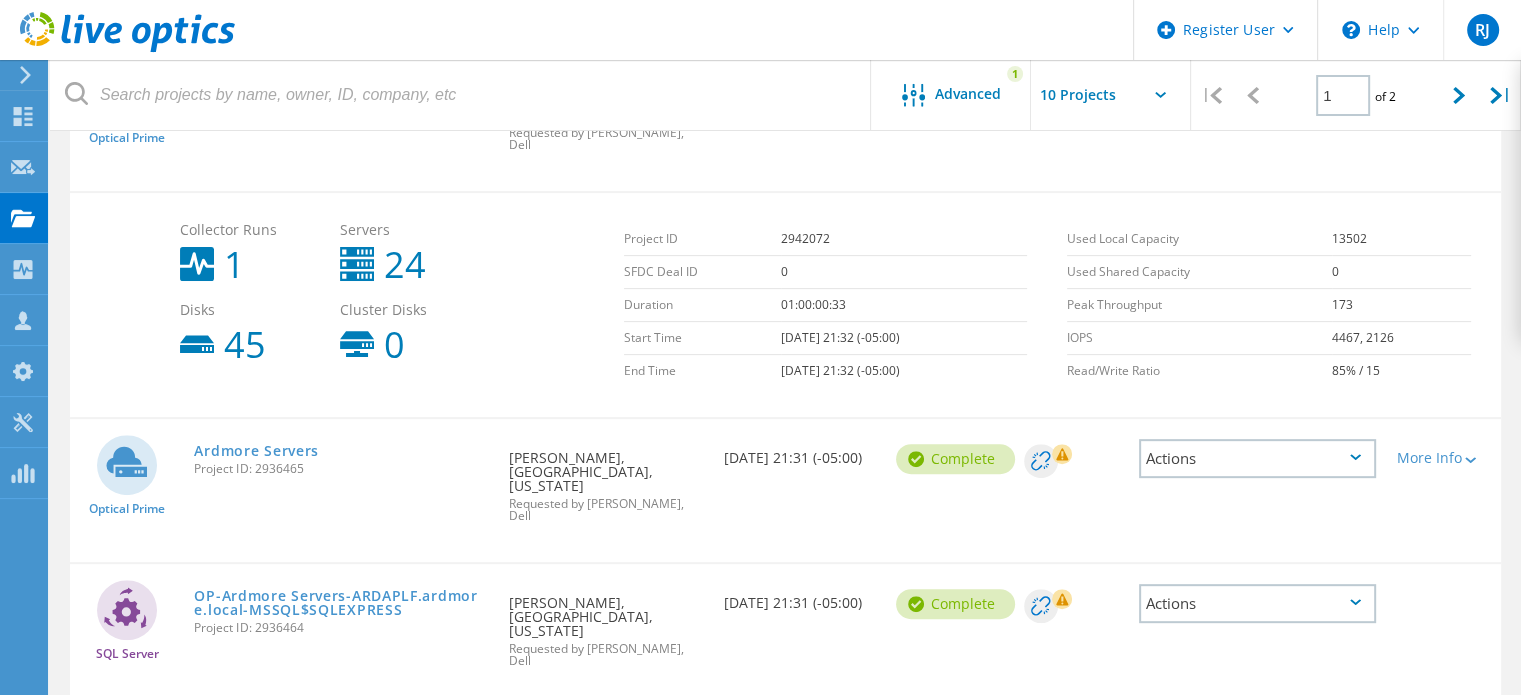 scroll, scrollTop: 696, scrollLeft: 0, axis: vertical 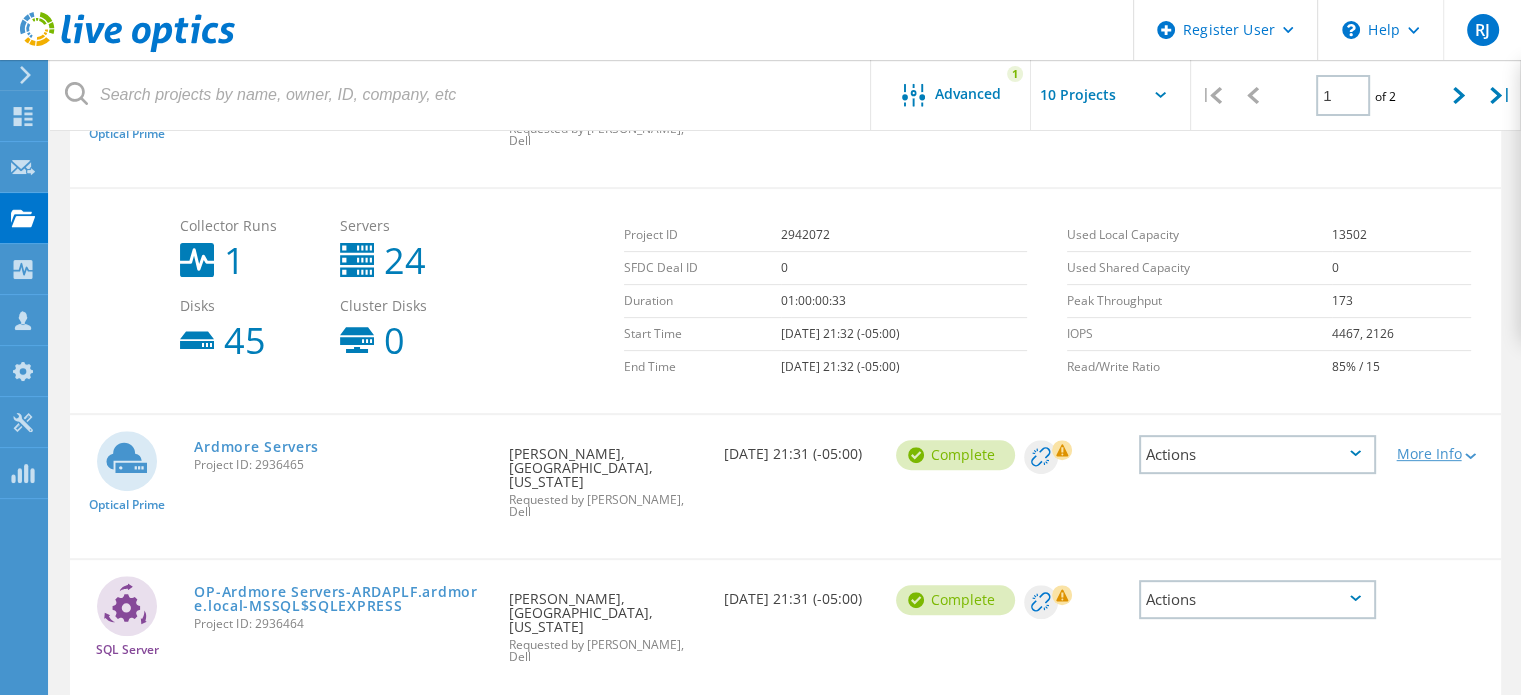 click on "More Info" 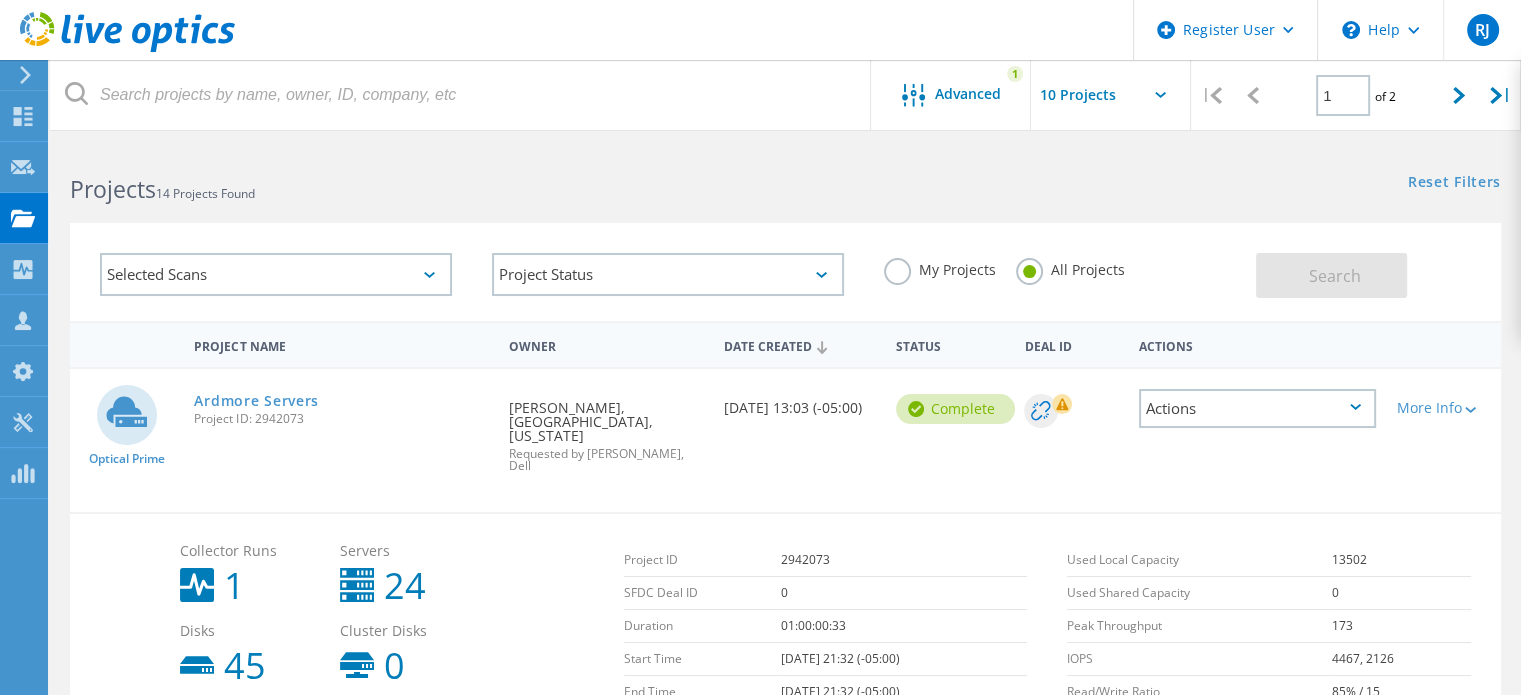 scroll, scrollTop: 0, scrollLeft: 0, axis: both 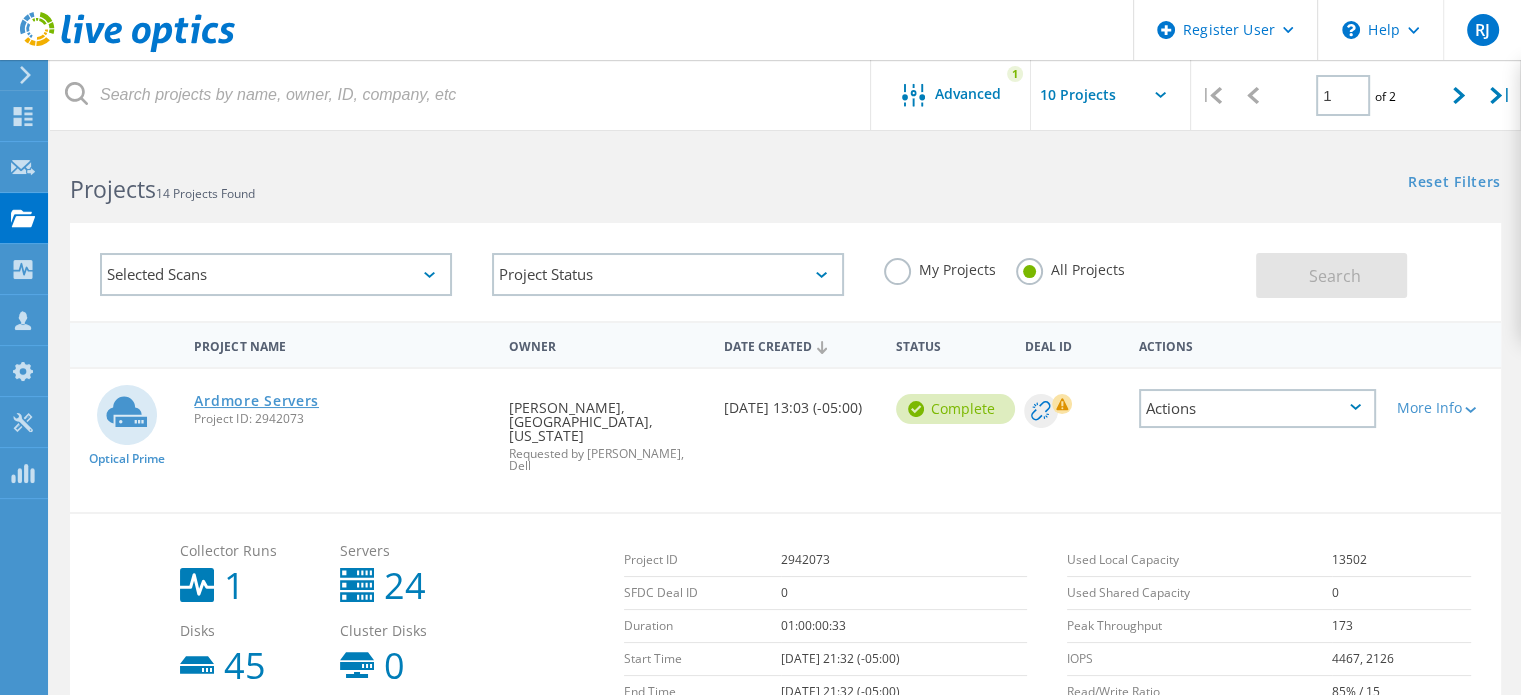 click on "Ardmore Servers" 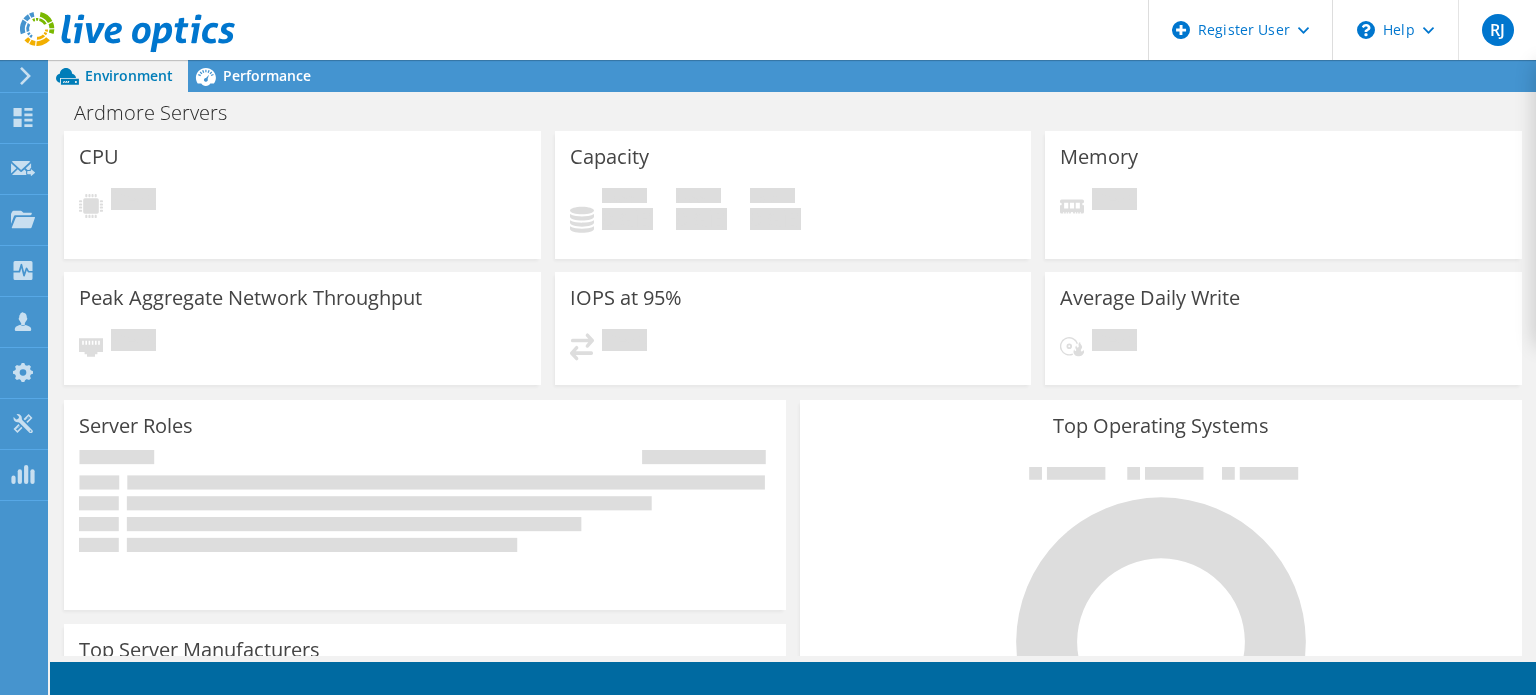 scroll, scrollTop: 0, scrollLeft: 0, axis: both 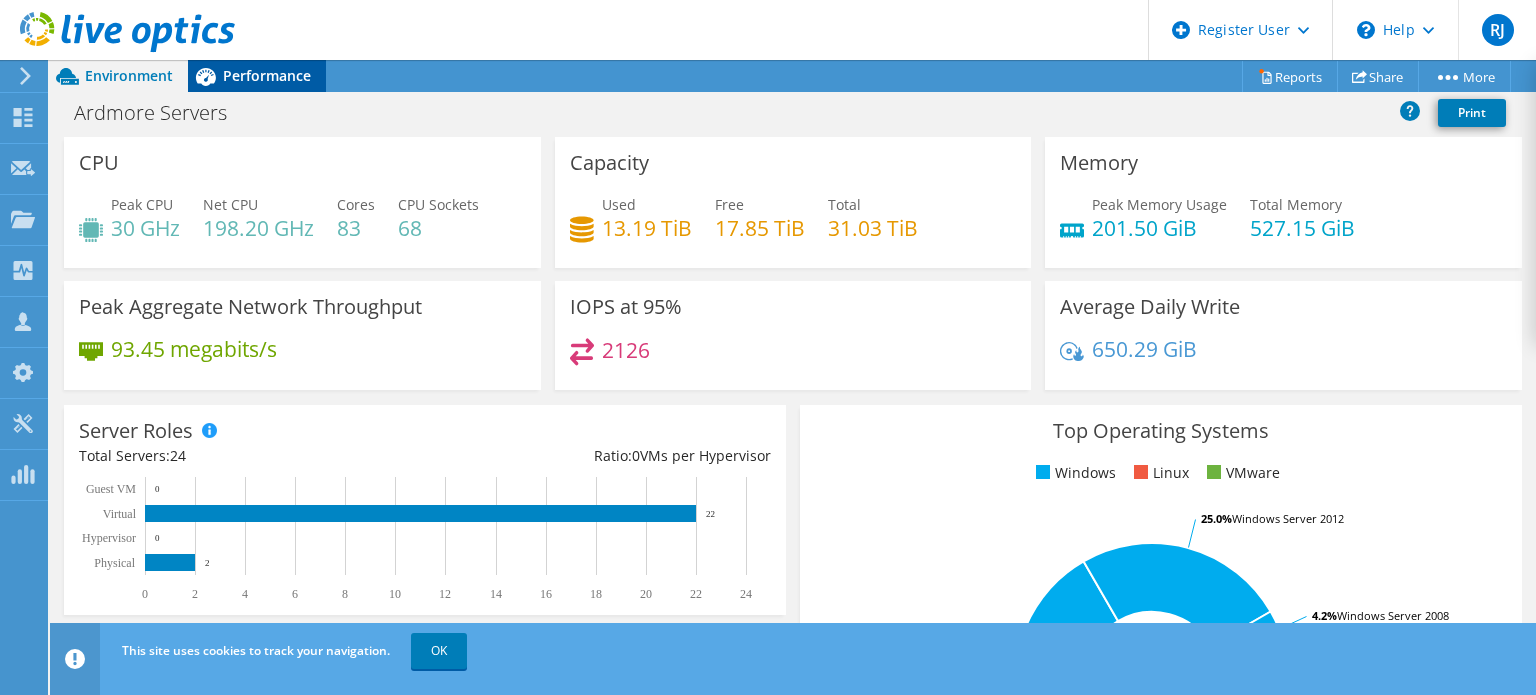 click on "Performance" at bounding box center [267, 75] 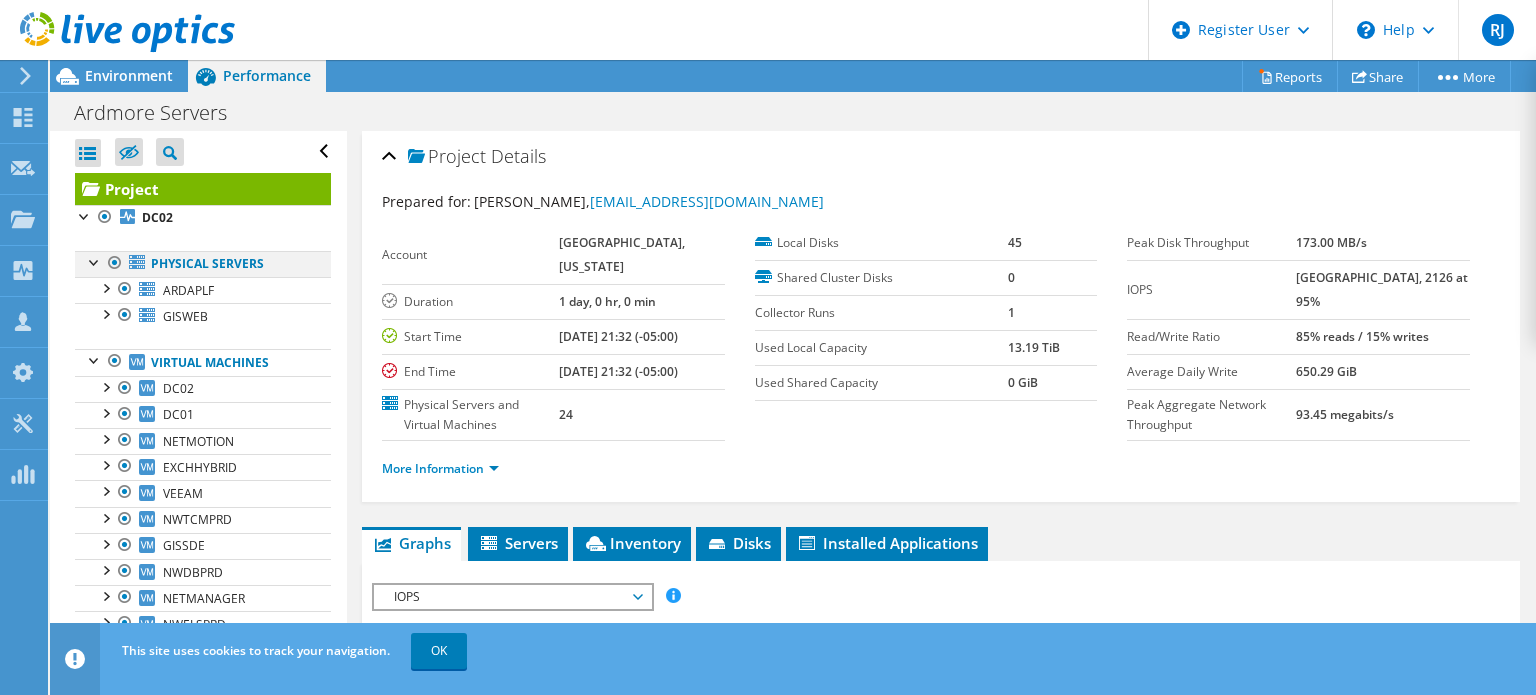 click at bounding box center [95, 261] 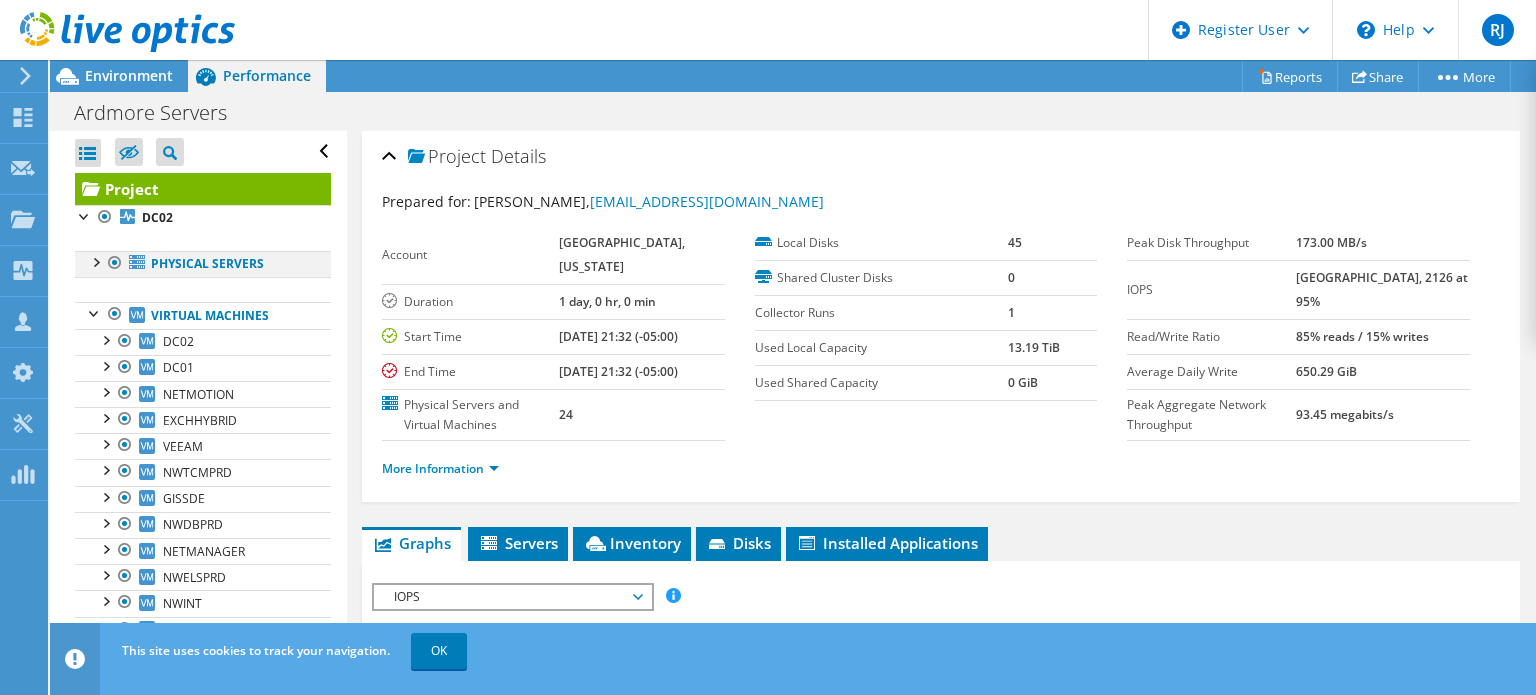 click at bounding box center [95, 261] 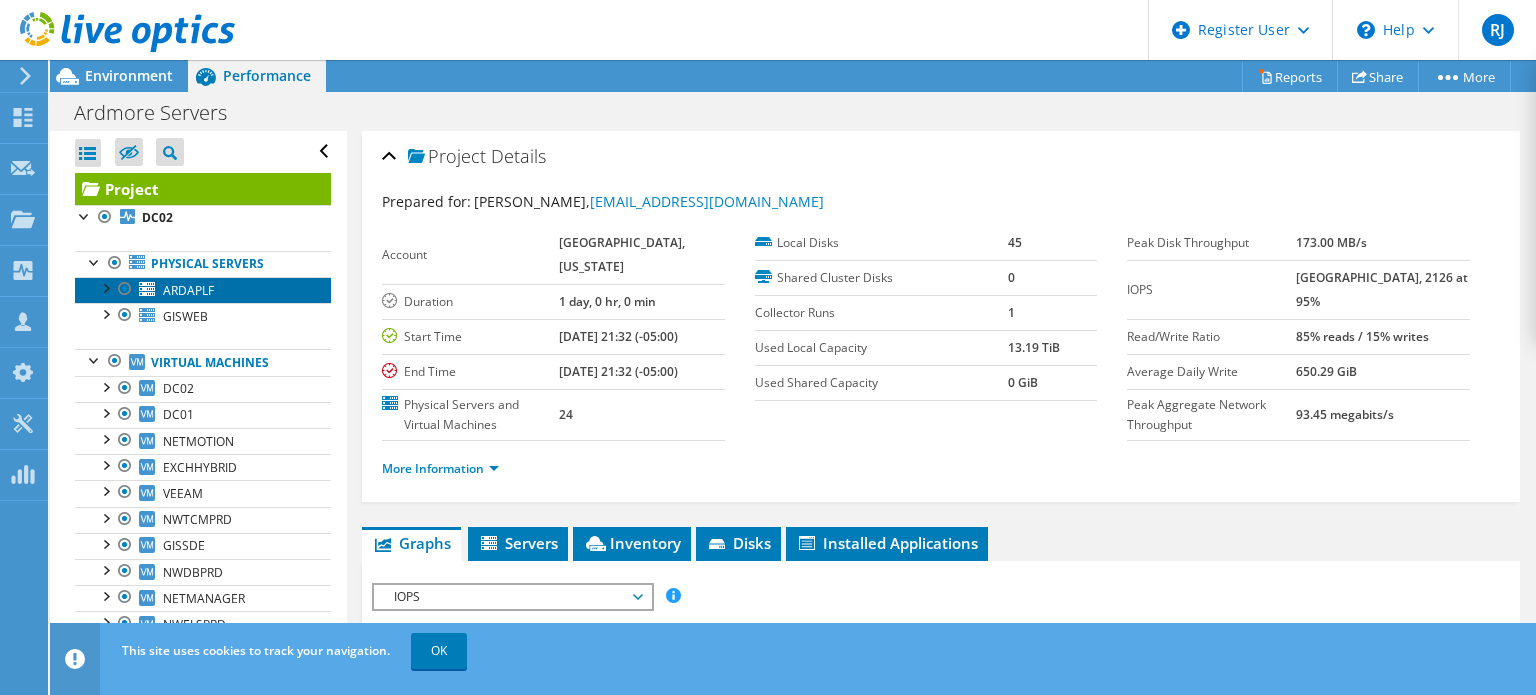 click on "ARDAPLF" at bounding box center (203, 290) 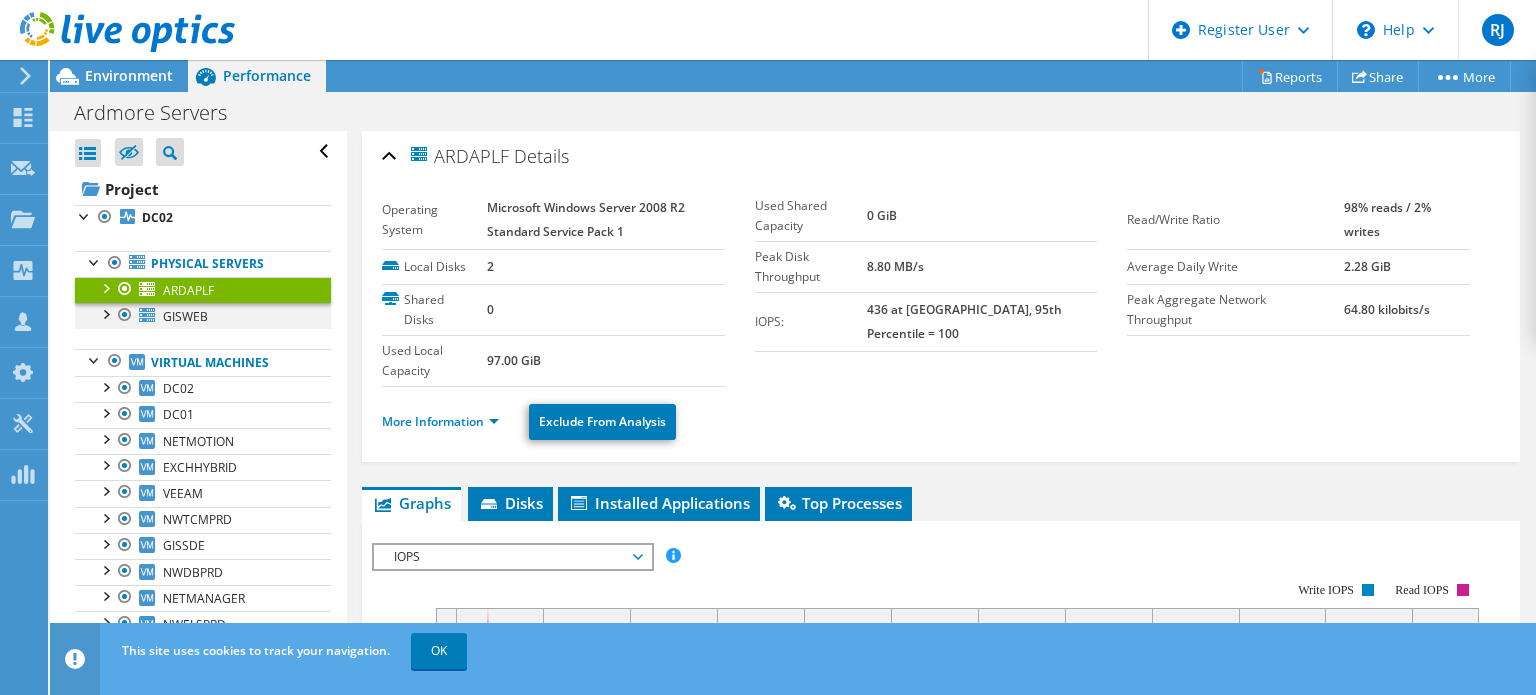 click at bounding box center (105, 313) 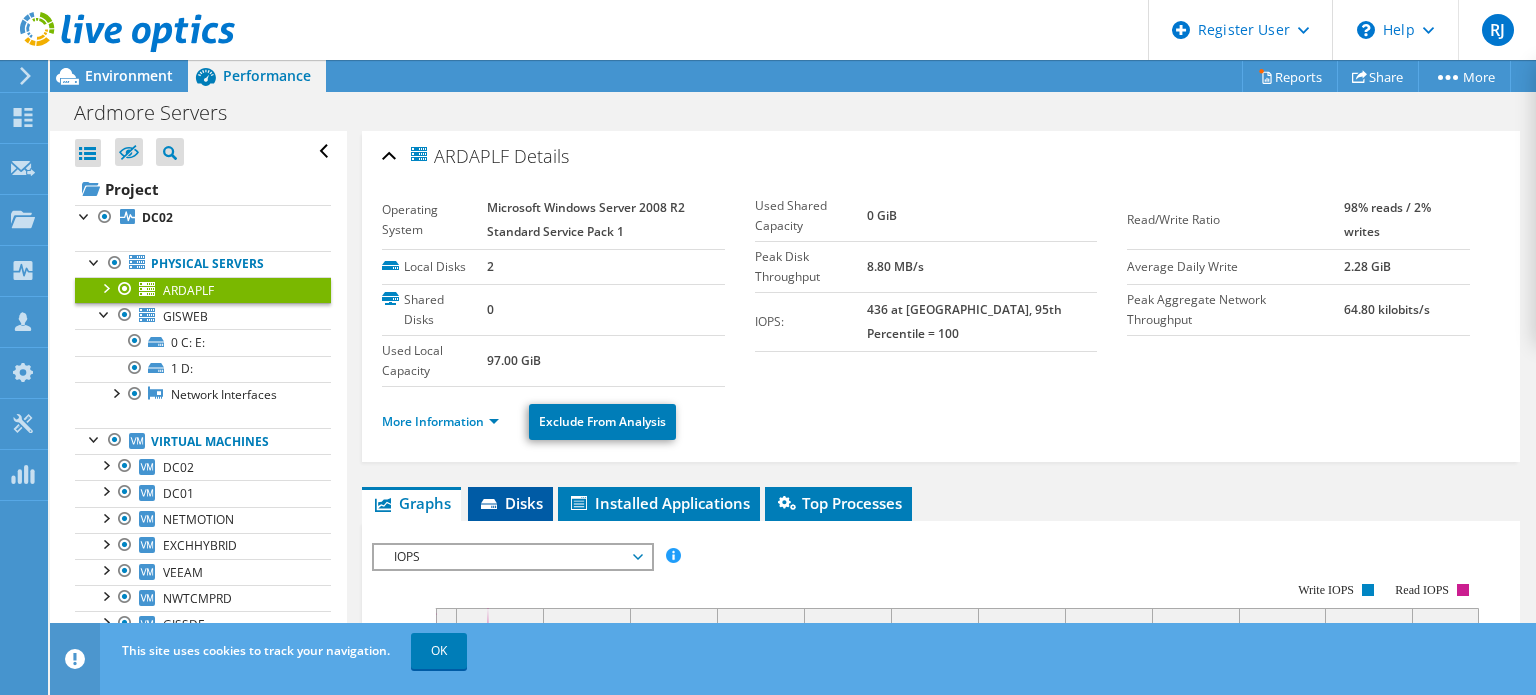 click on "Disks" at bounding box center [510, 503] 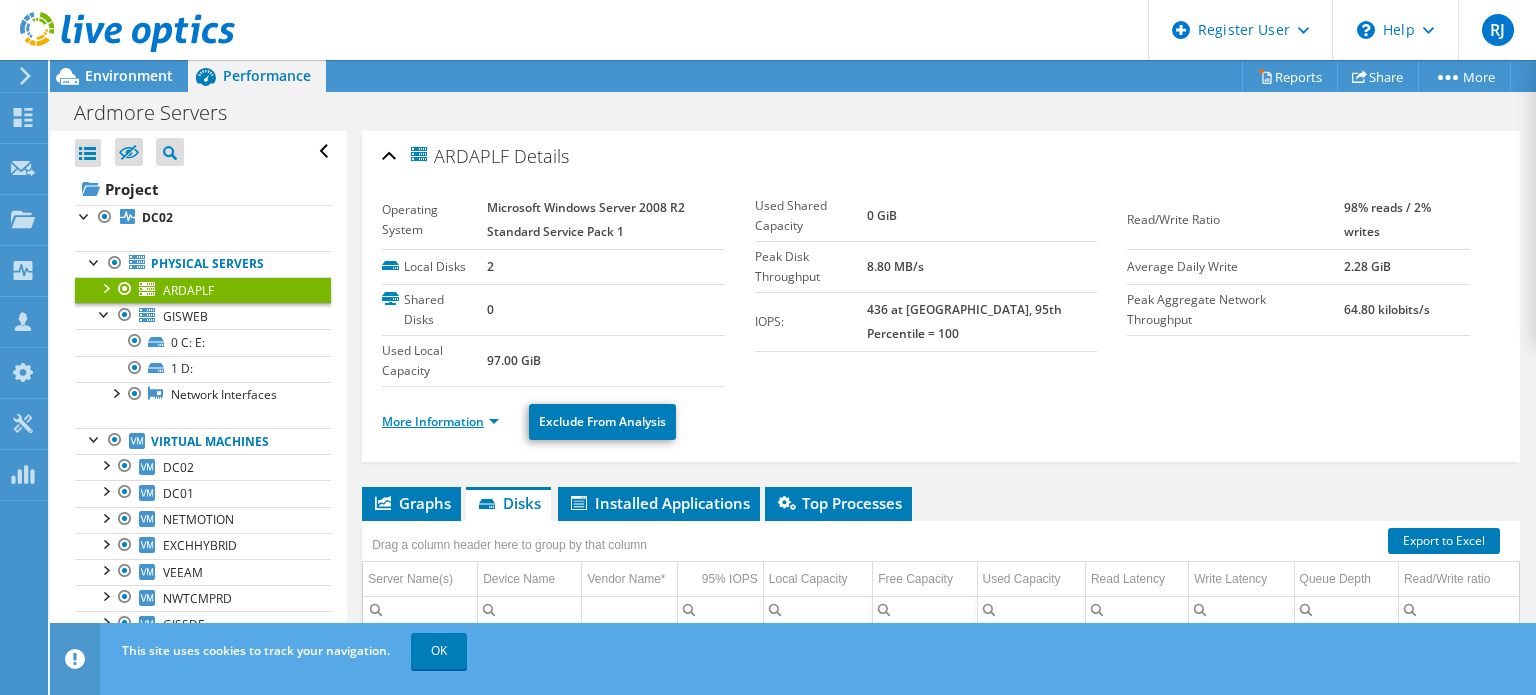 click on "More Information" at bounding box center (440, 421) 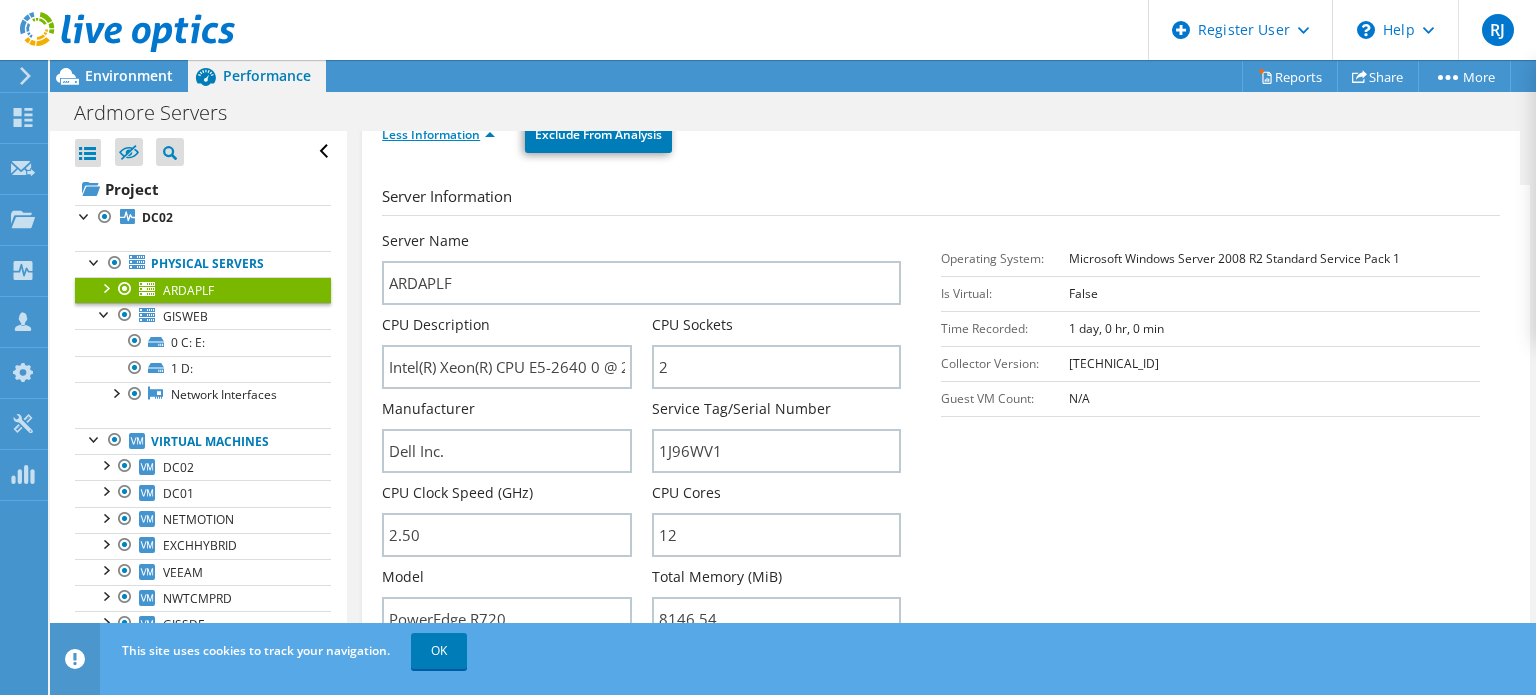 scroll, scrollTop: 288, scrollLeft: 0, axis: vertical 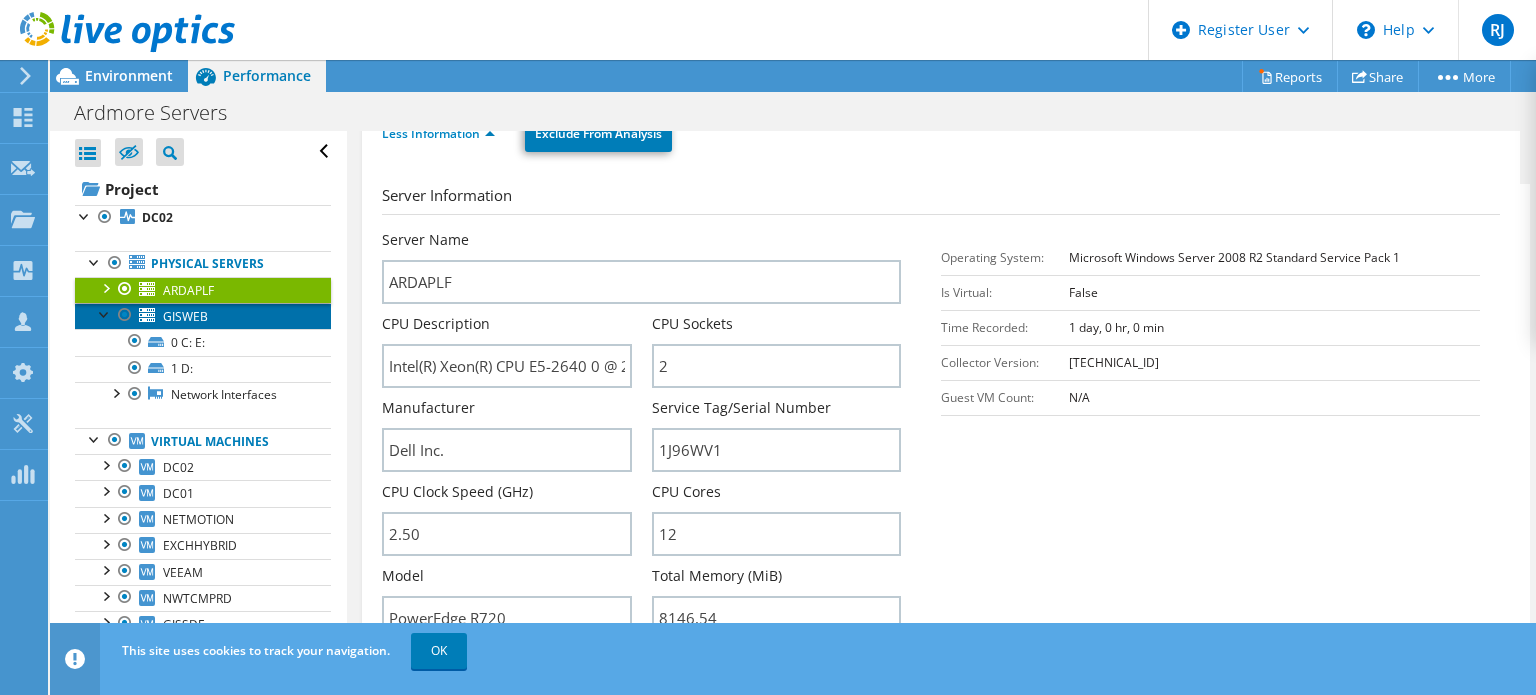 click on "GISWEB" at bounding box center [203, 316] 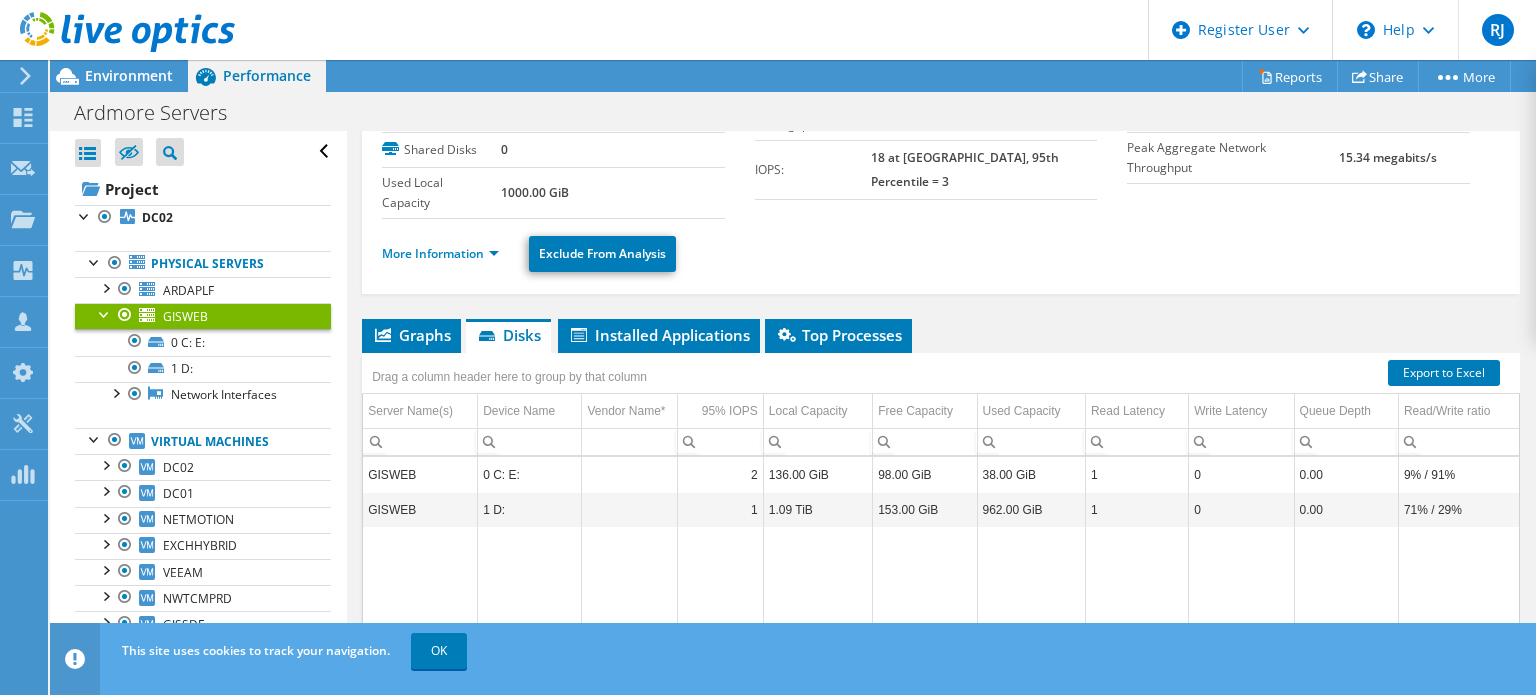 scroll, scrollTop: 152, scrollLeft: 0, axis: vertical 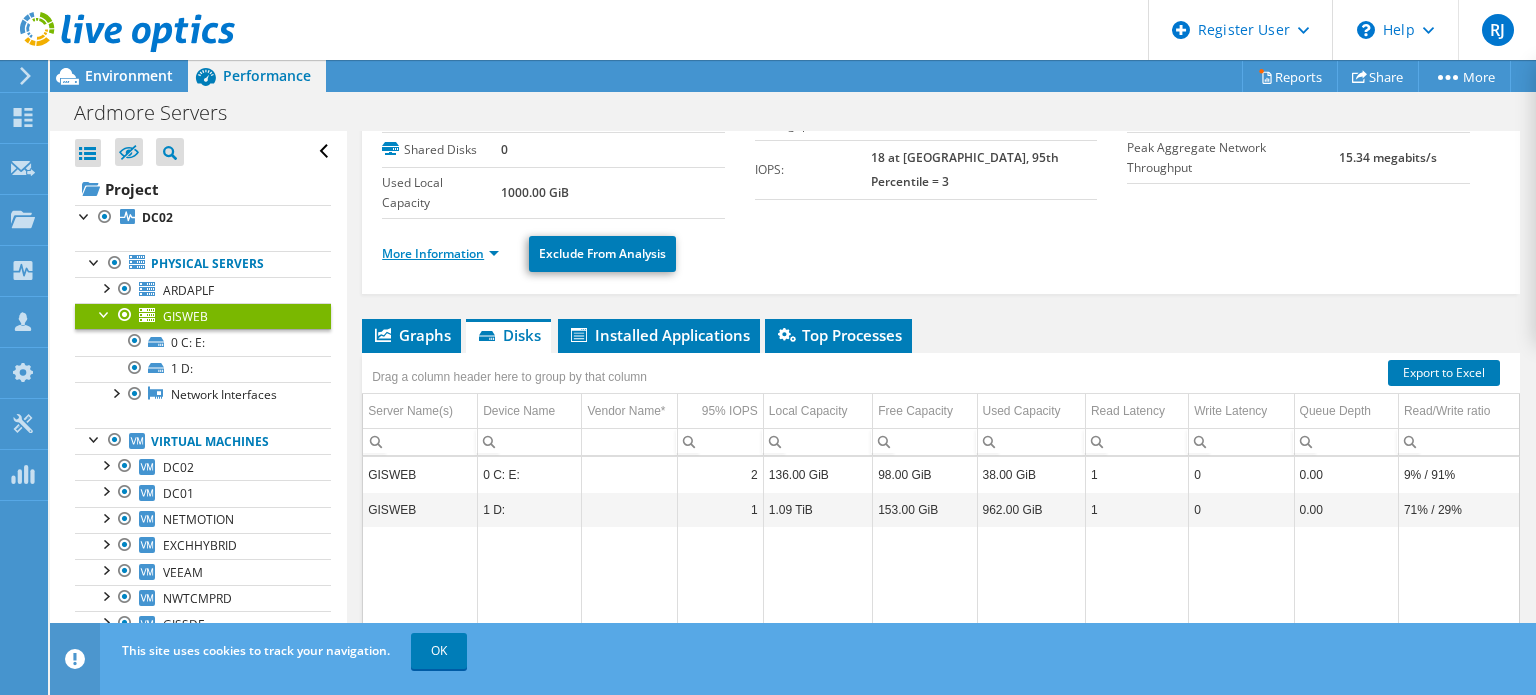 click on "More Information" at bounding box center (440, 253) 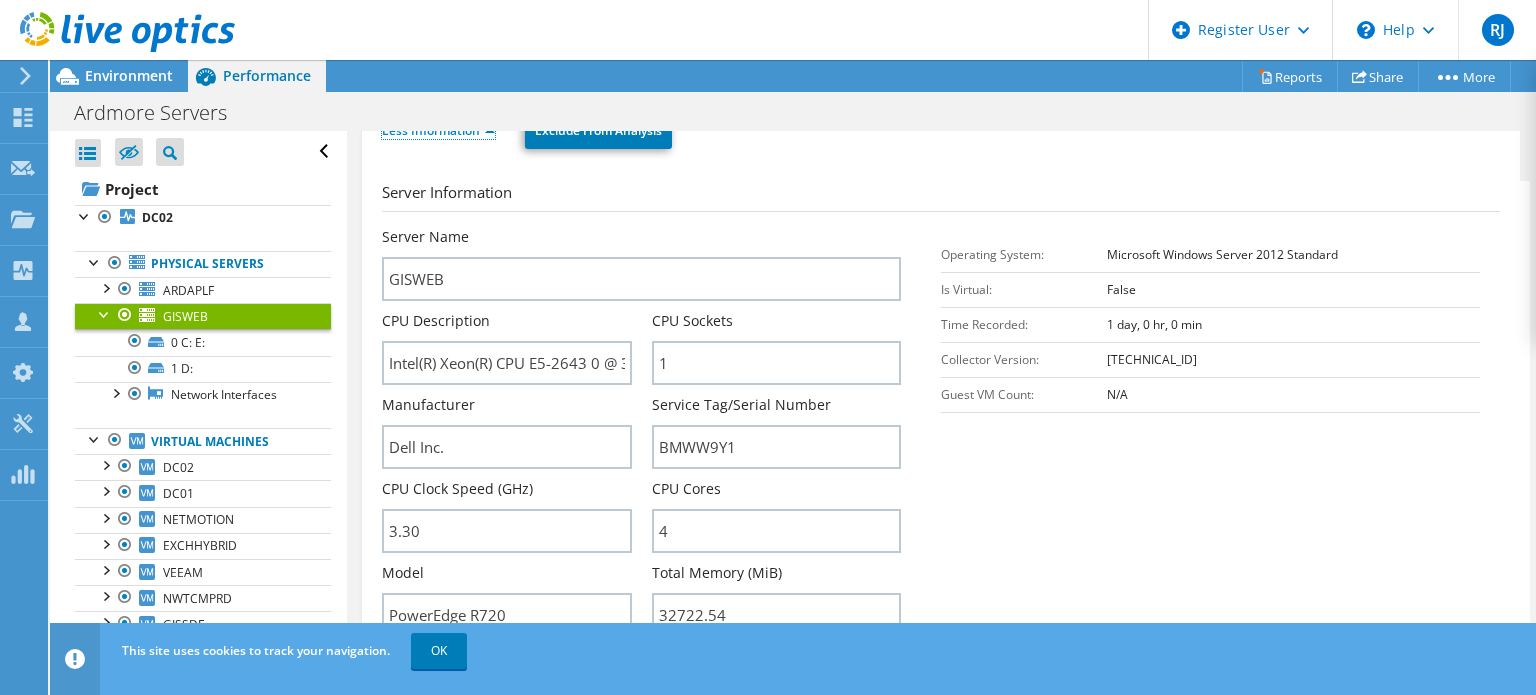 scroll, scrollTop: 276, scrollLeft: 0, axis: vertical 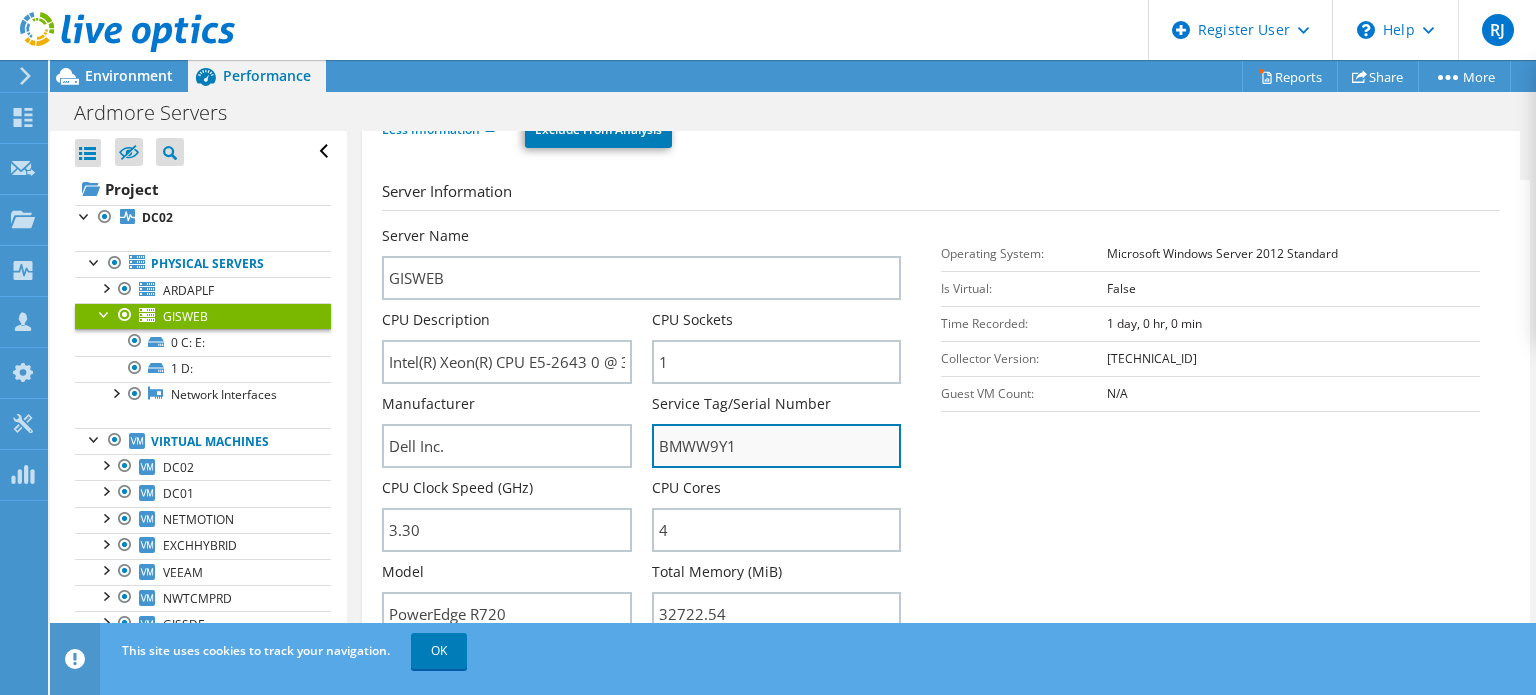 click on "BMWW9Y1" at bounding box center (776, 446) 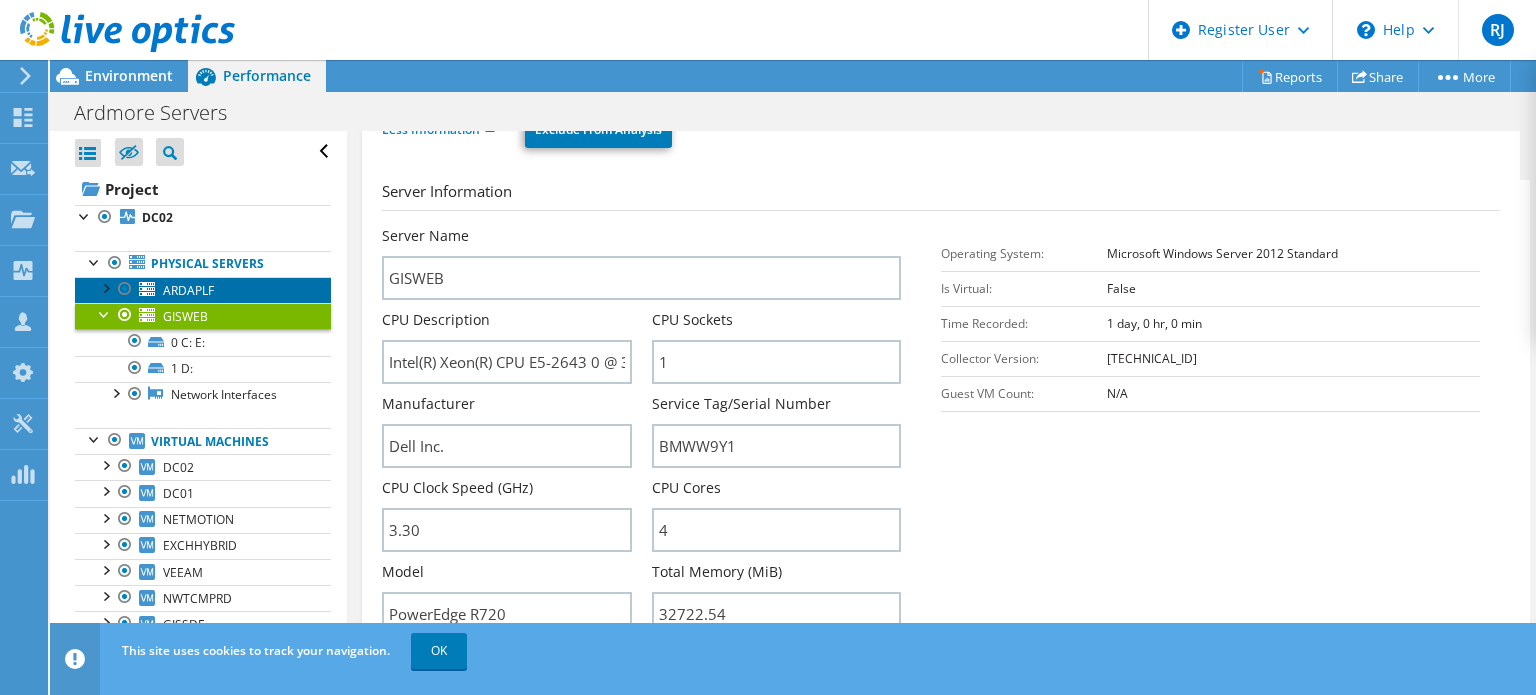 click on "ARDAPLF" at bounding box center (203, 290) 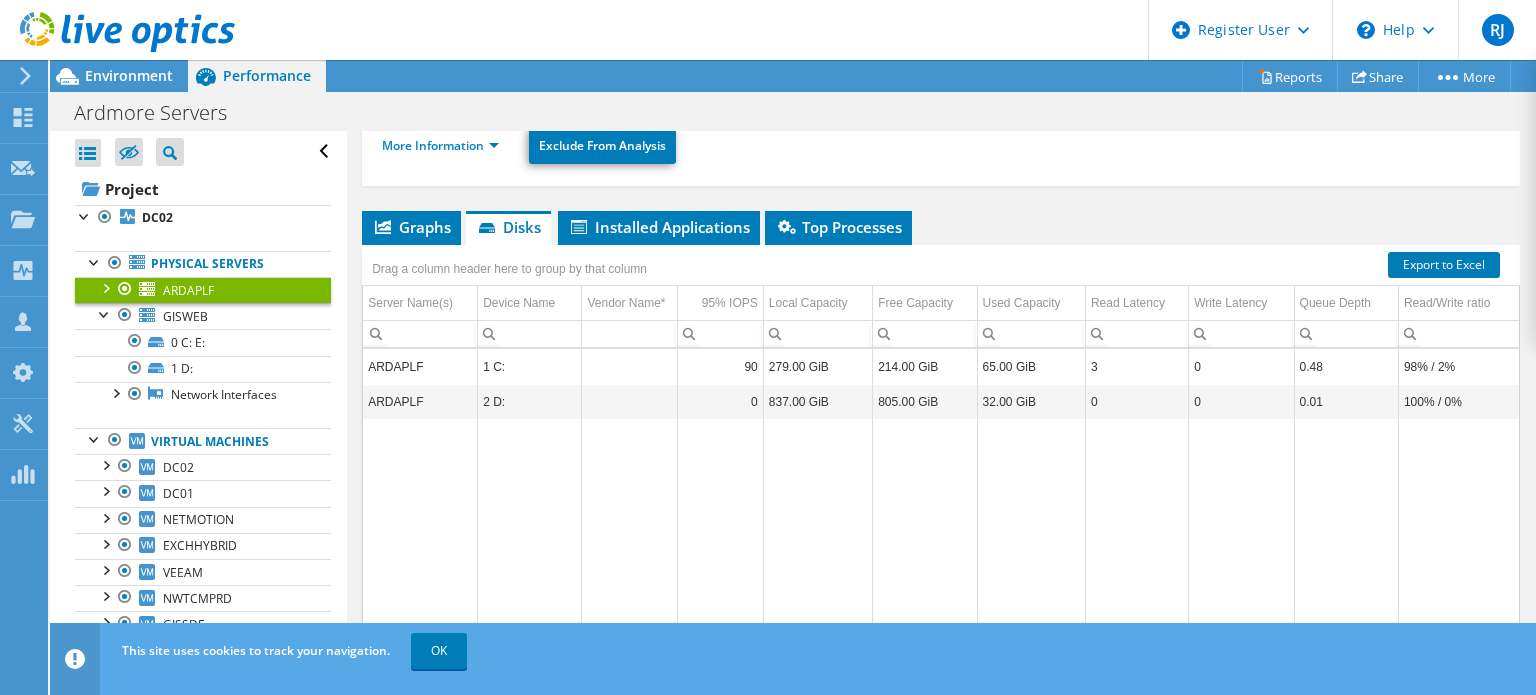 click at bounding box center (105, 287) 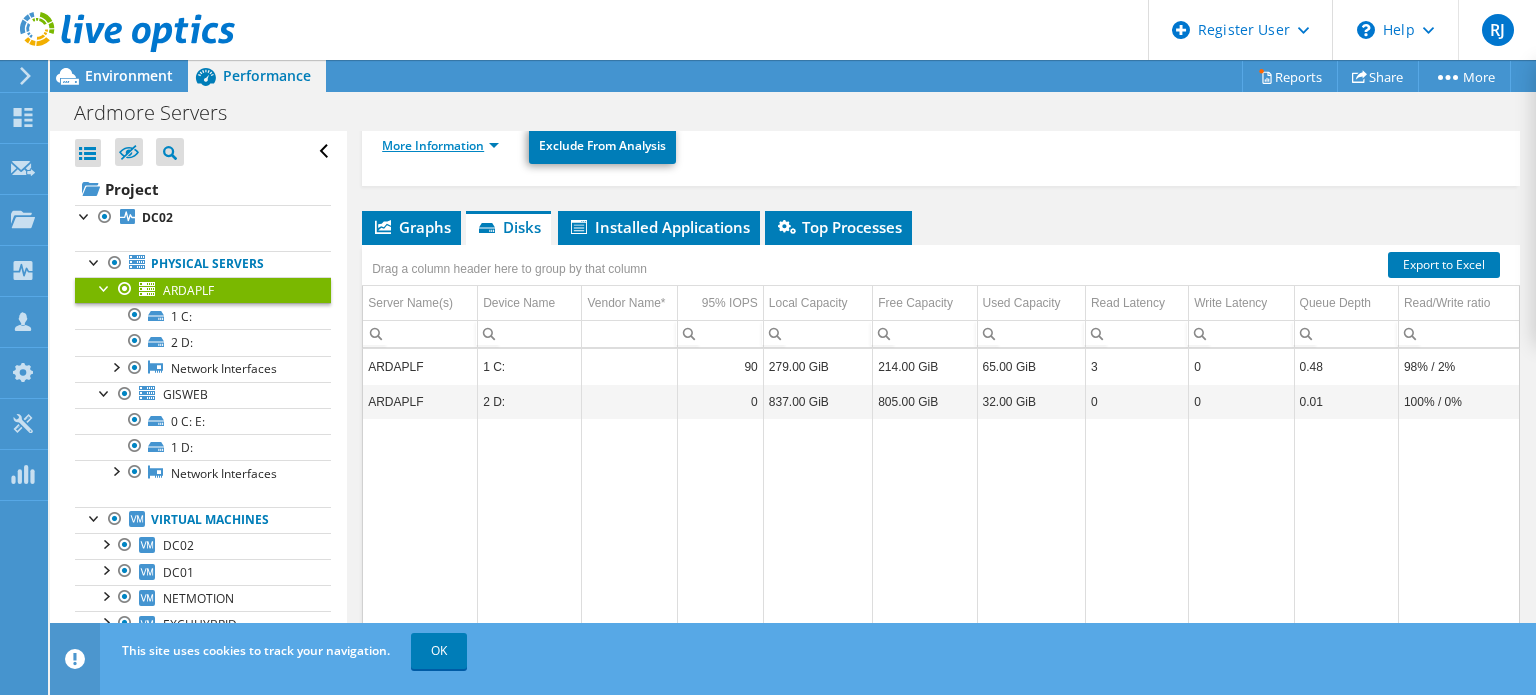 click on "More Information" at bounding box center [440, 145] 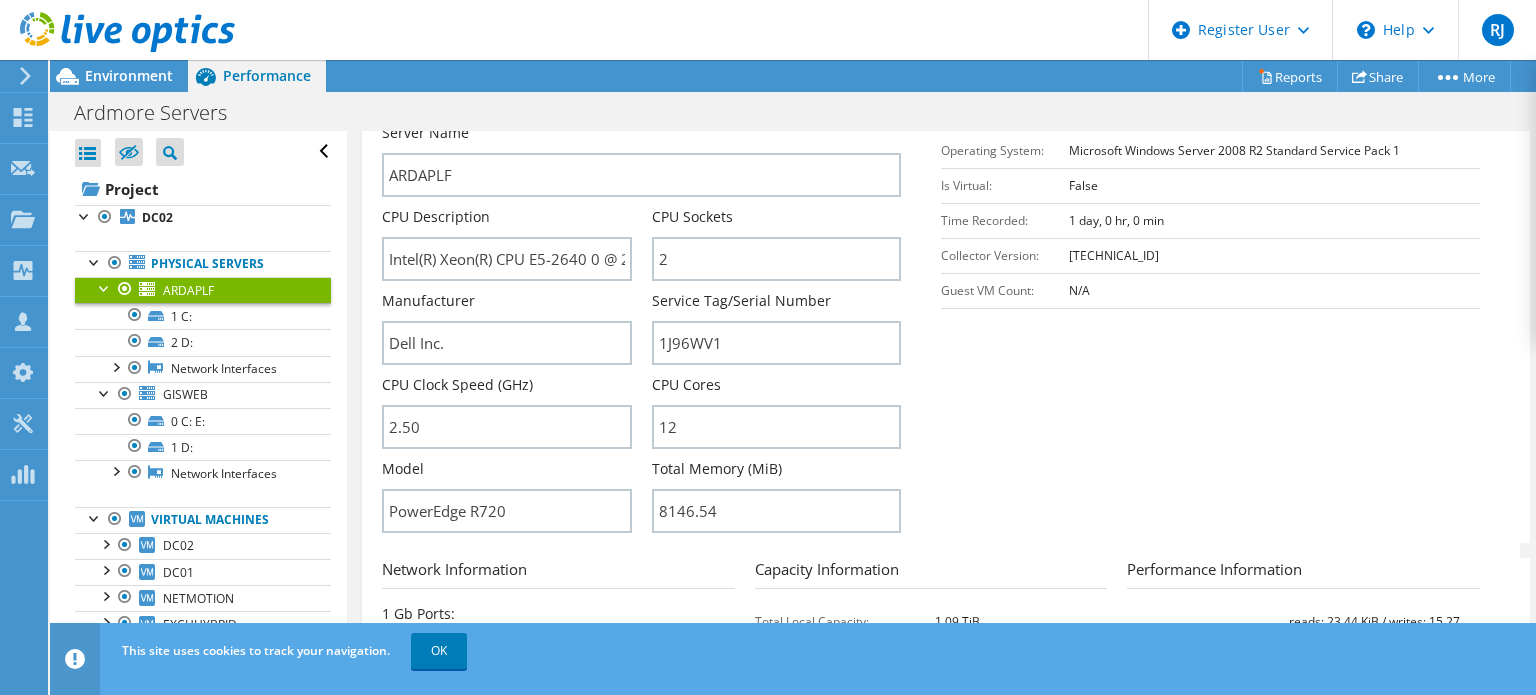 scroll, scrollTop: 396, scrollLeft: 0, axis: vertical 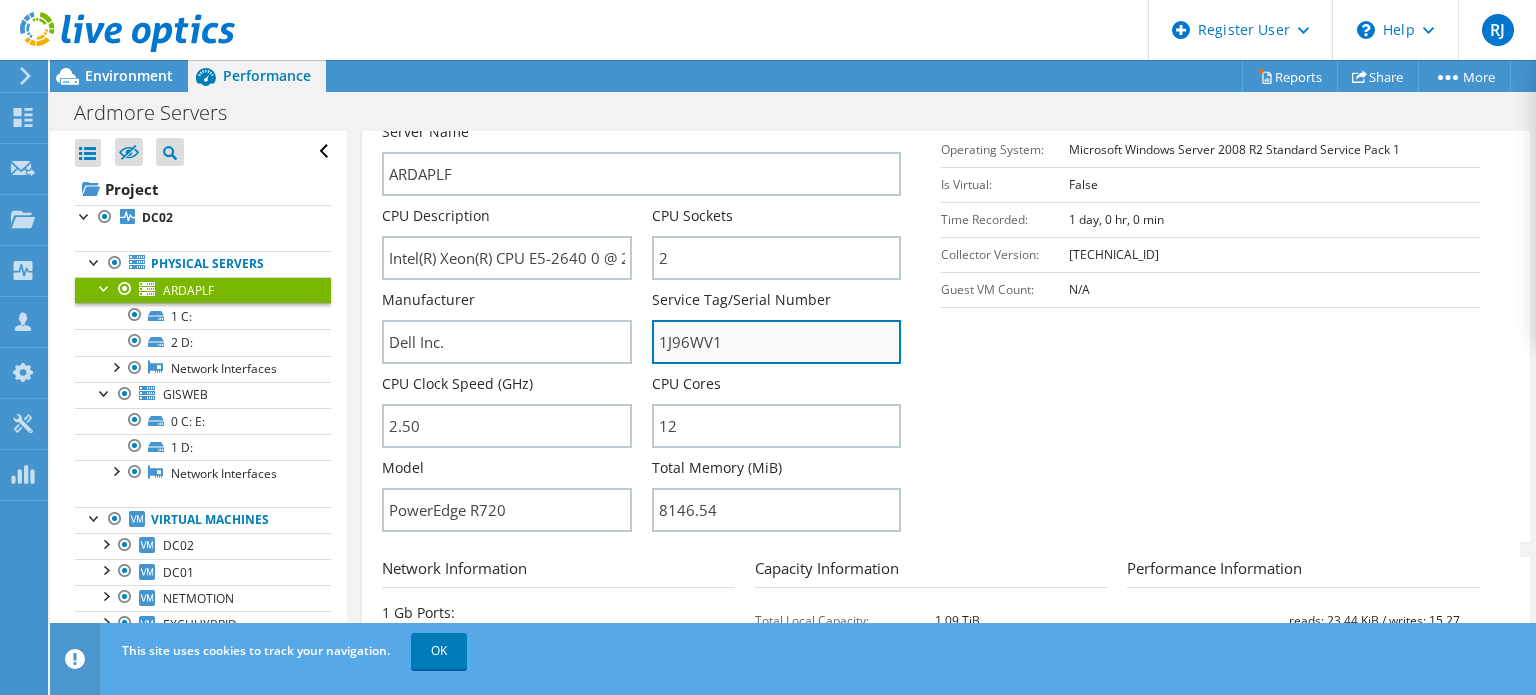 click on "1J96WV1" at bounding box center [776, 342] 